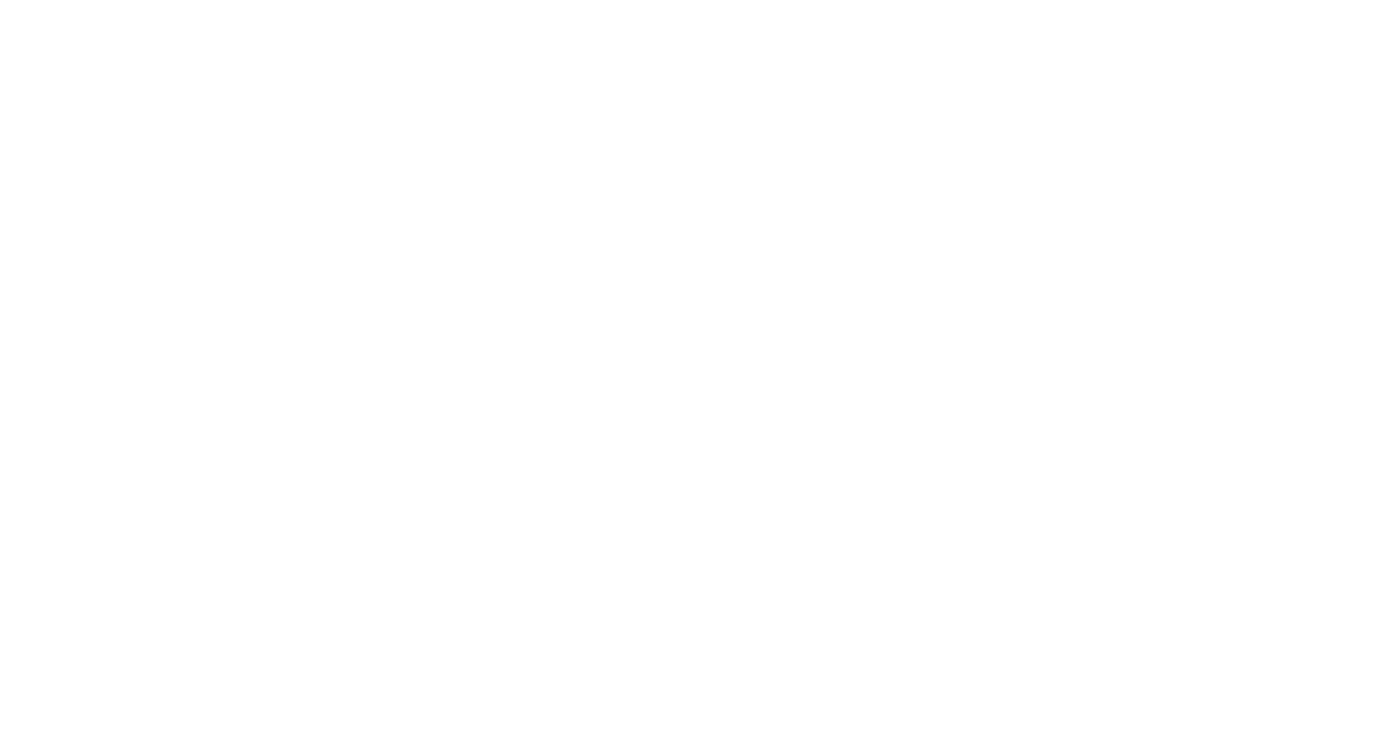 scroll, scrollTop: 0, scrollLeft: 0, axis: both 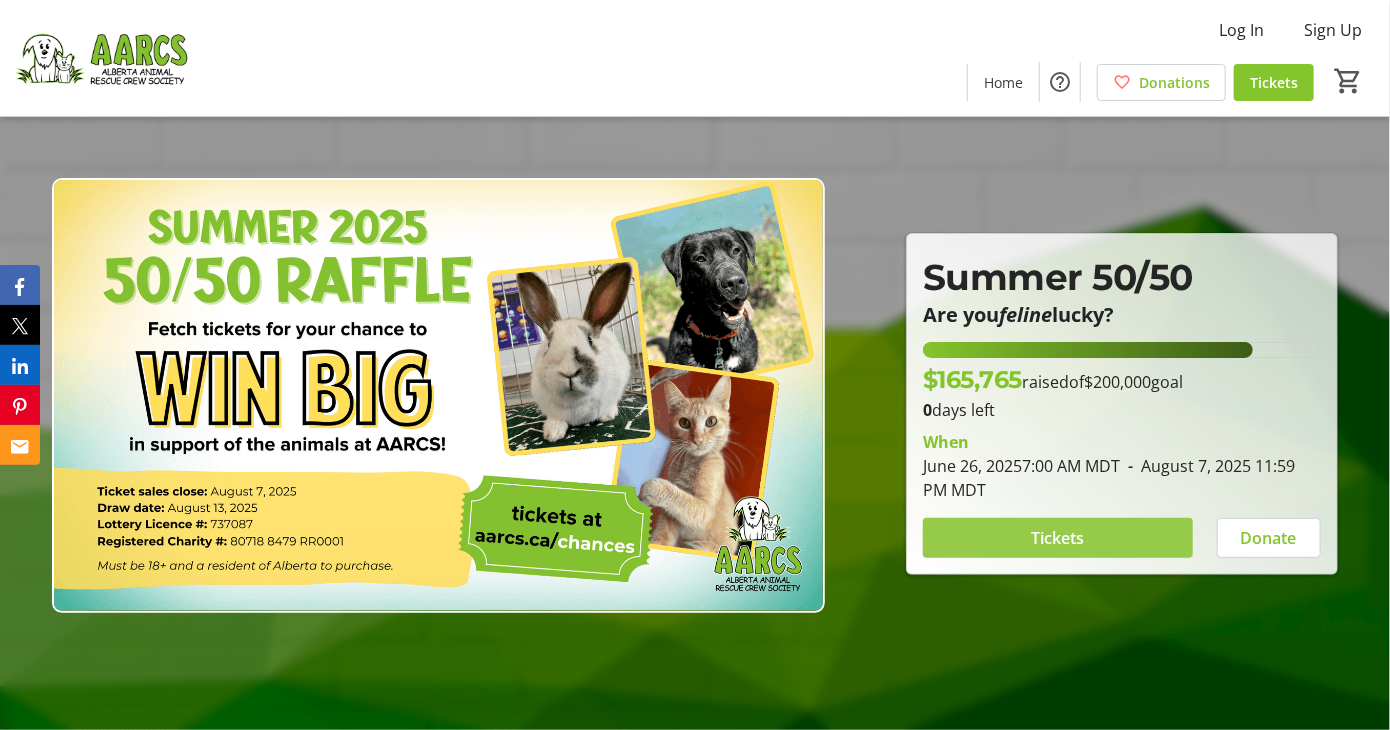 click on "Tickets" at bounding box center [1057, 538] 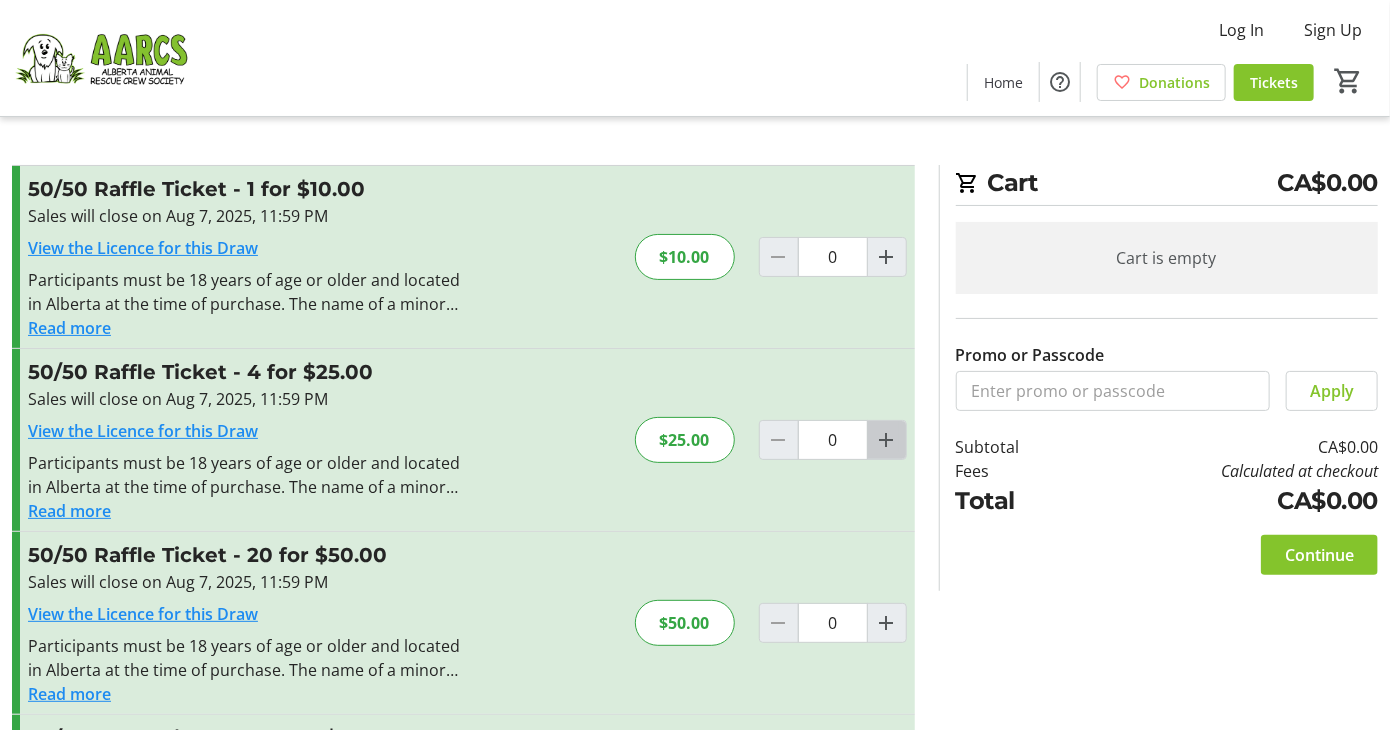 click 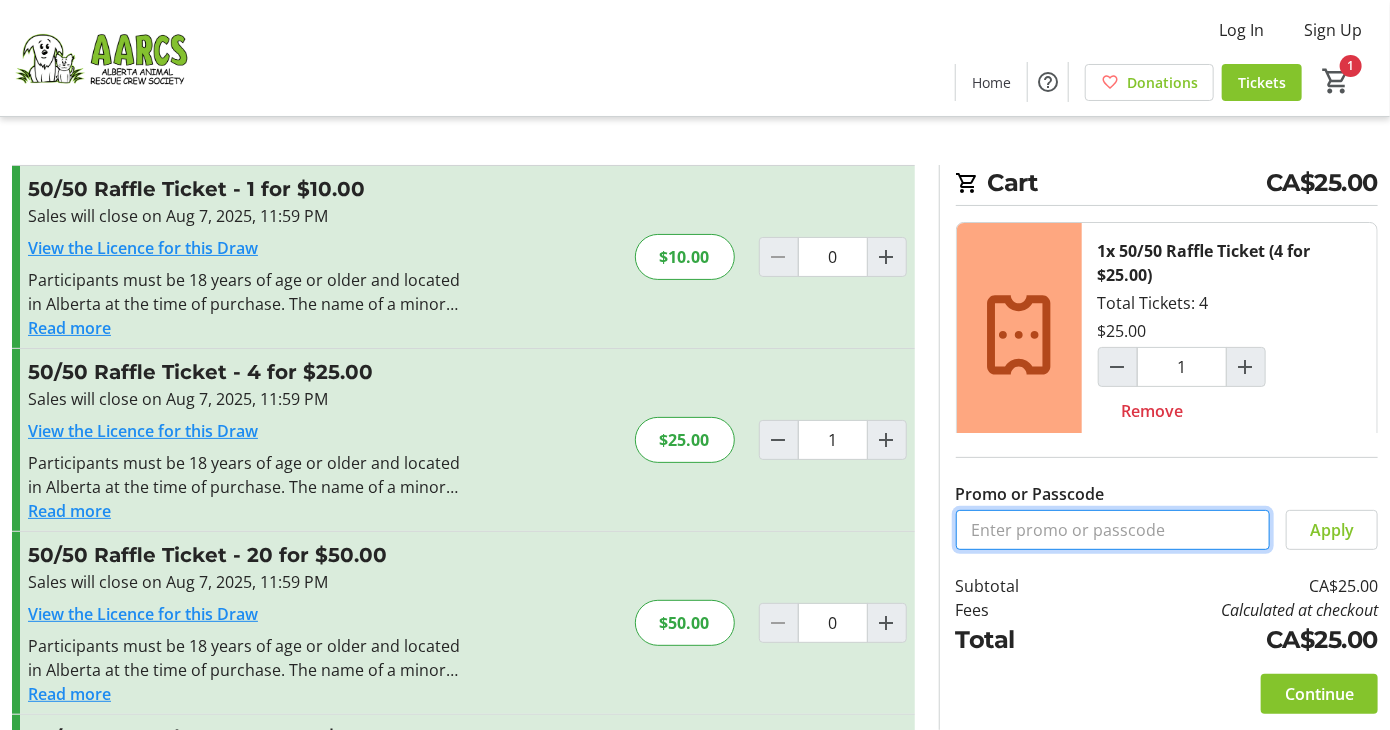 click on "Promo or Passcode" at bounding box center (1113, 530) 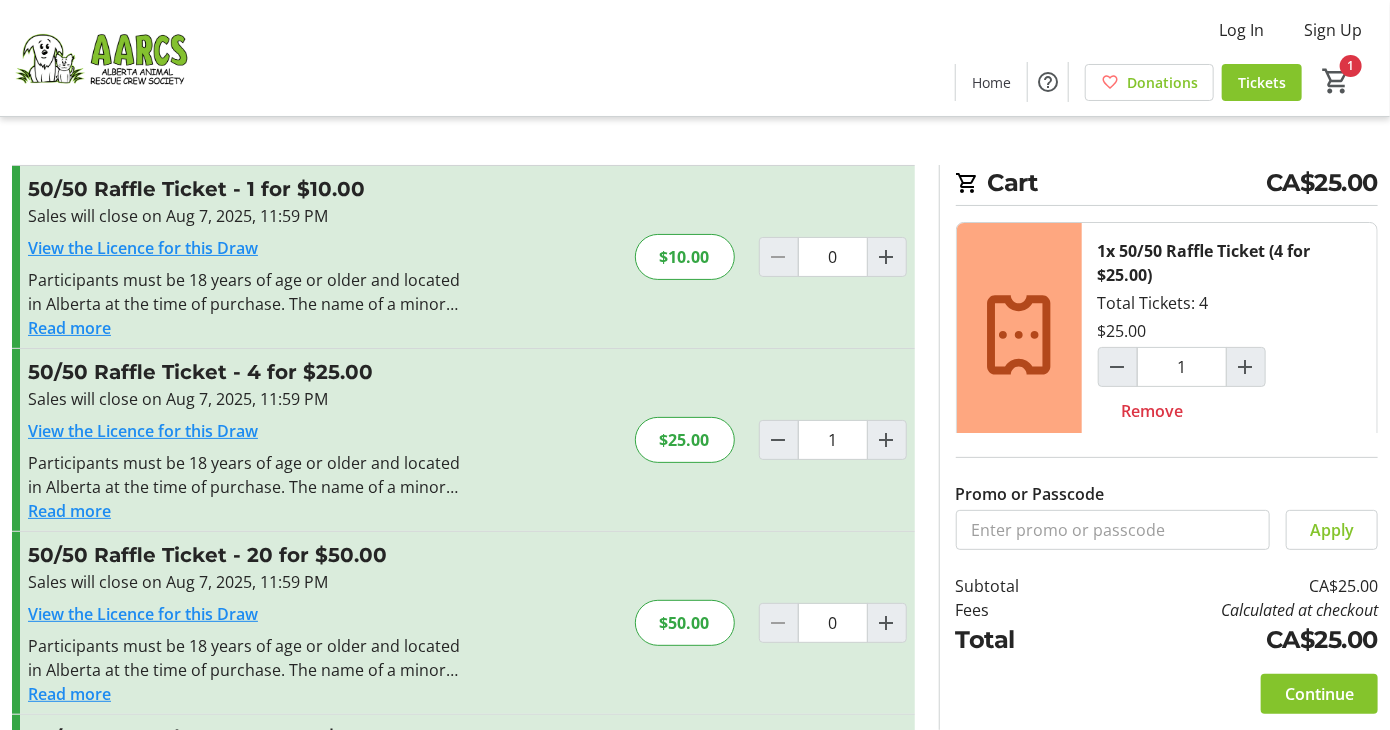 click on "Promo or Passcode" 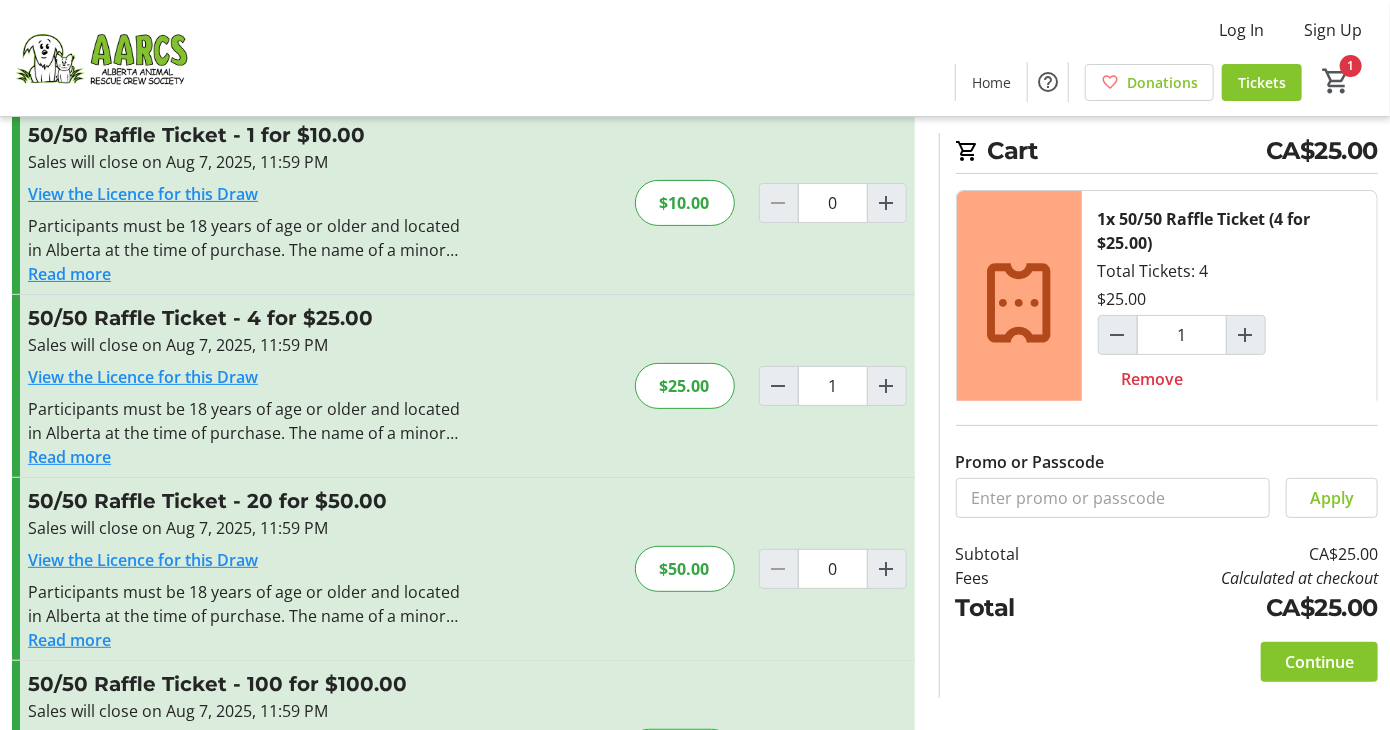 scroll, scrollTop: 80, scrollLeft: 0, axis: vertical 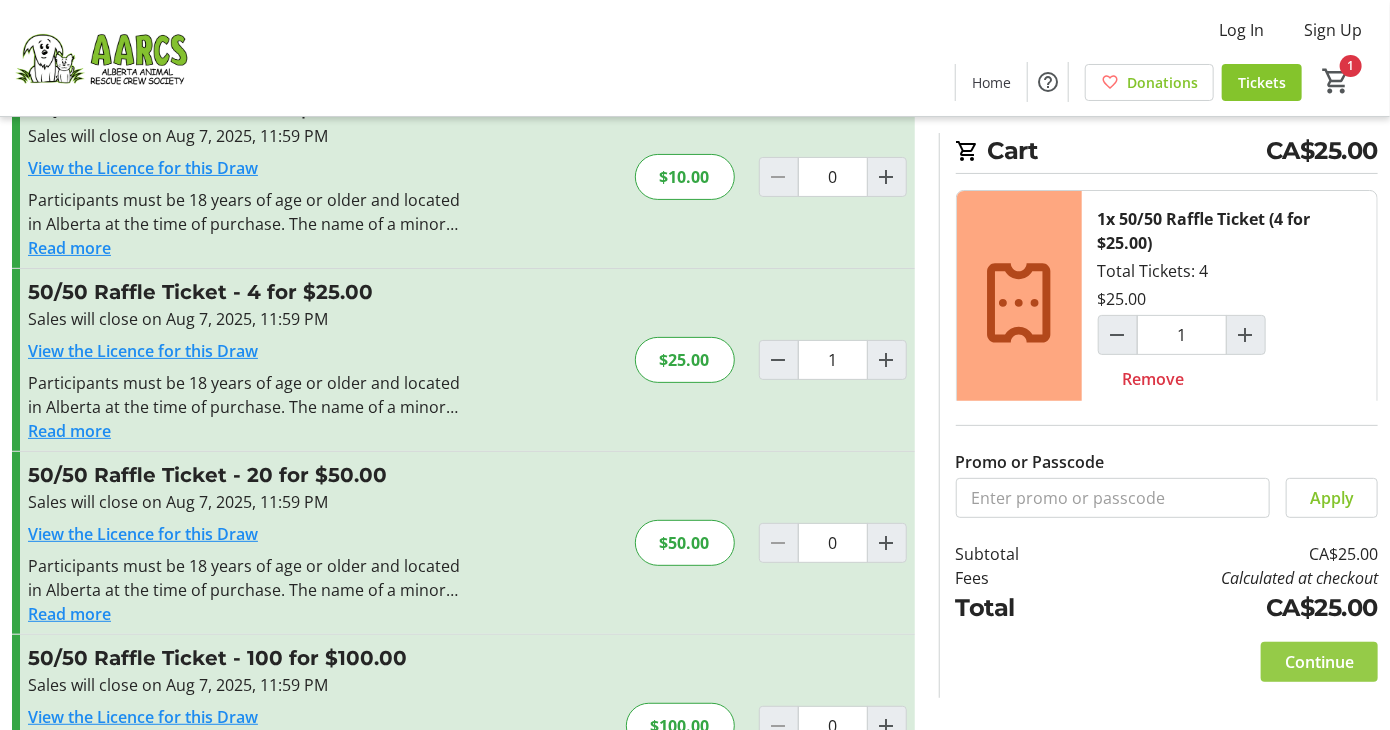 click on "Continue" 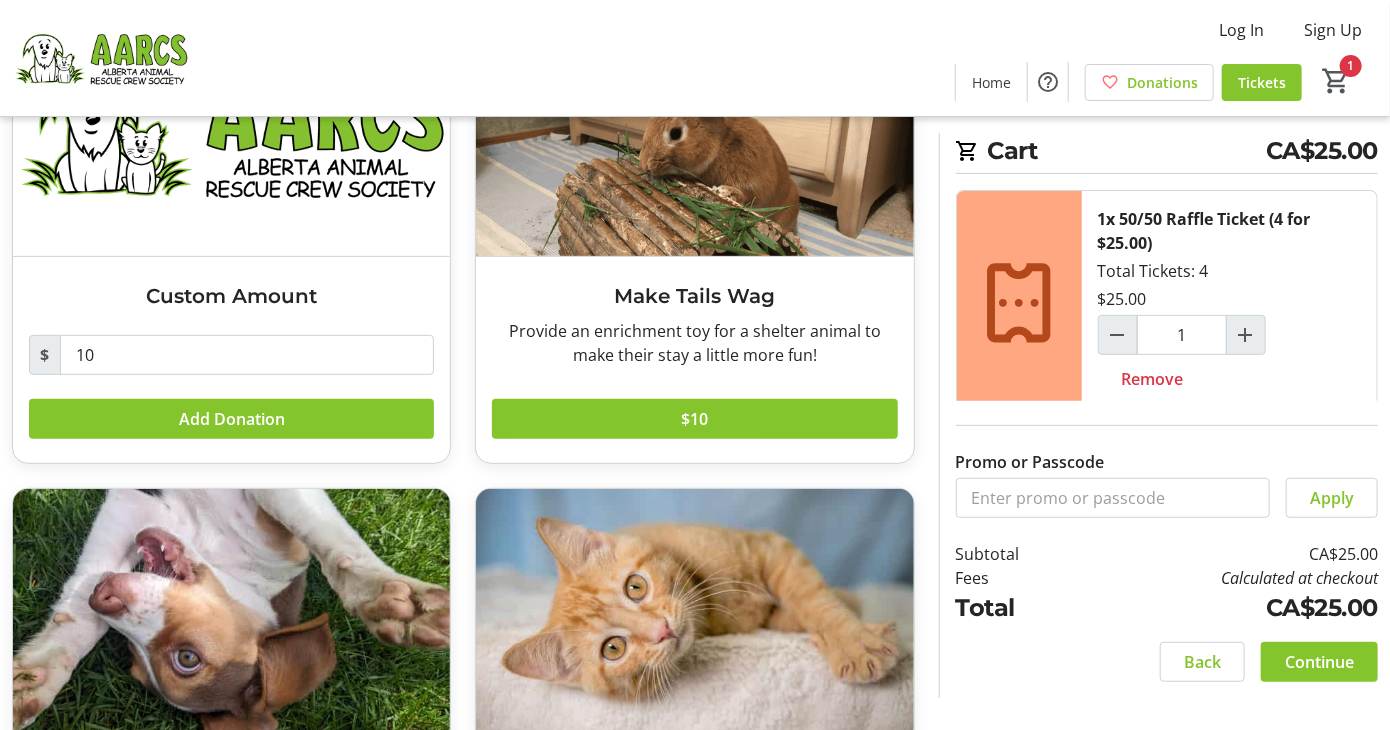 scroll, scrollTop: 240, scrollLeft: 0, axis: vertical 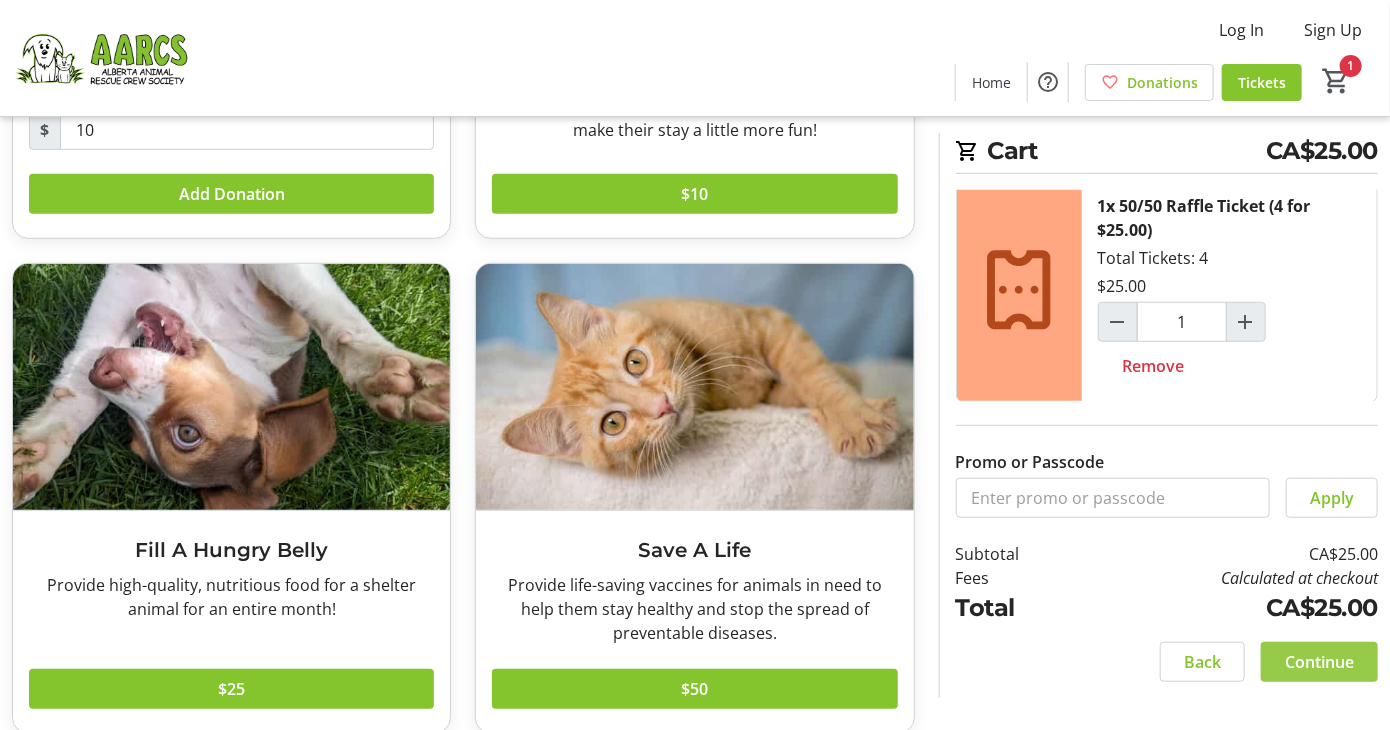 click on "Continue" 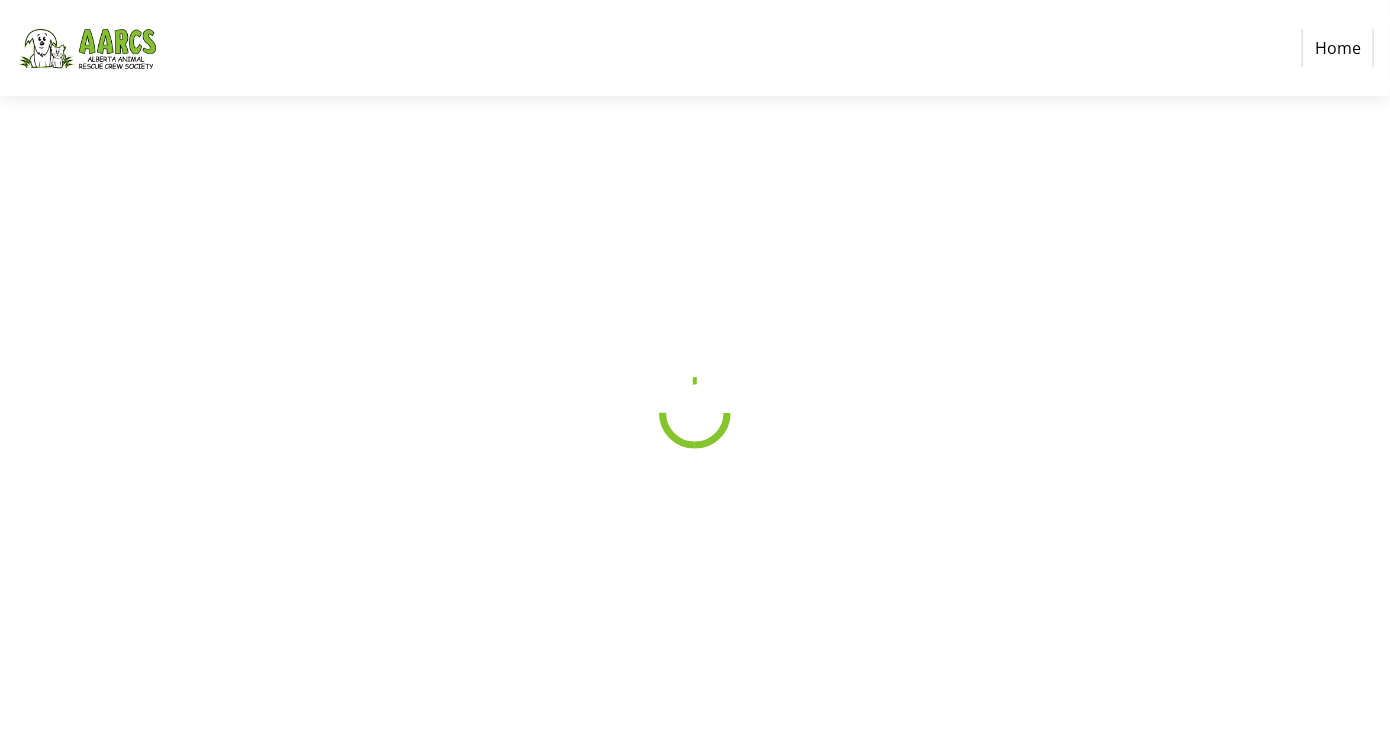 scroll, scrollTop: 0, scrollLeft: 0, axis: both 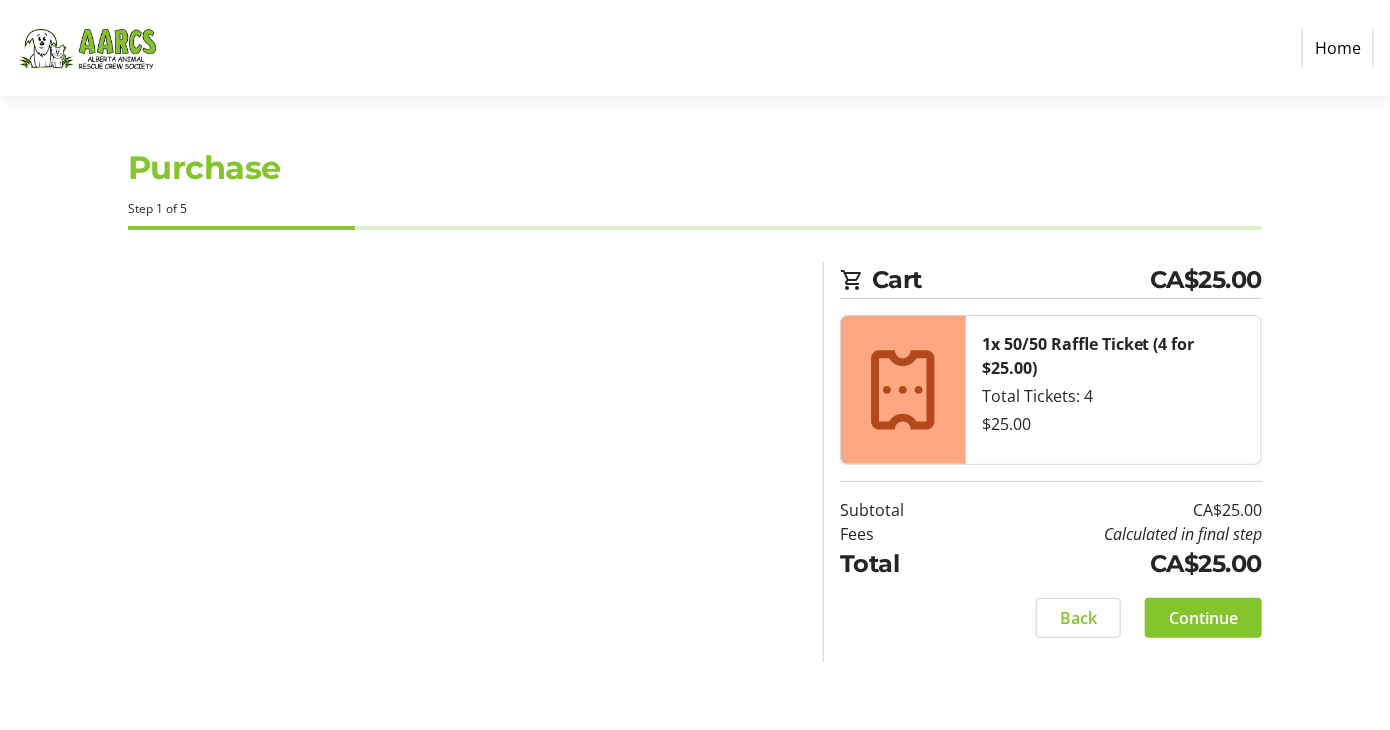 select on "CA" 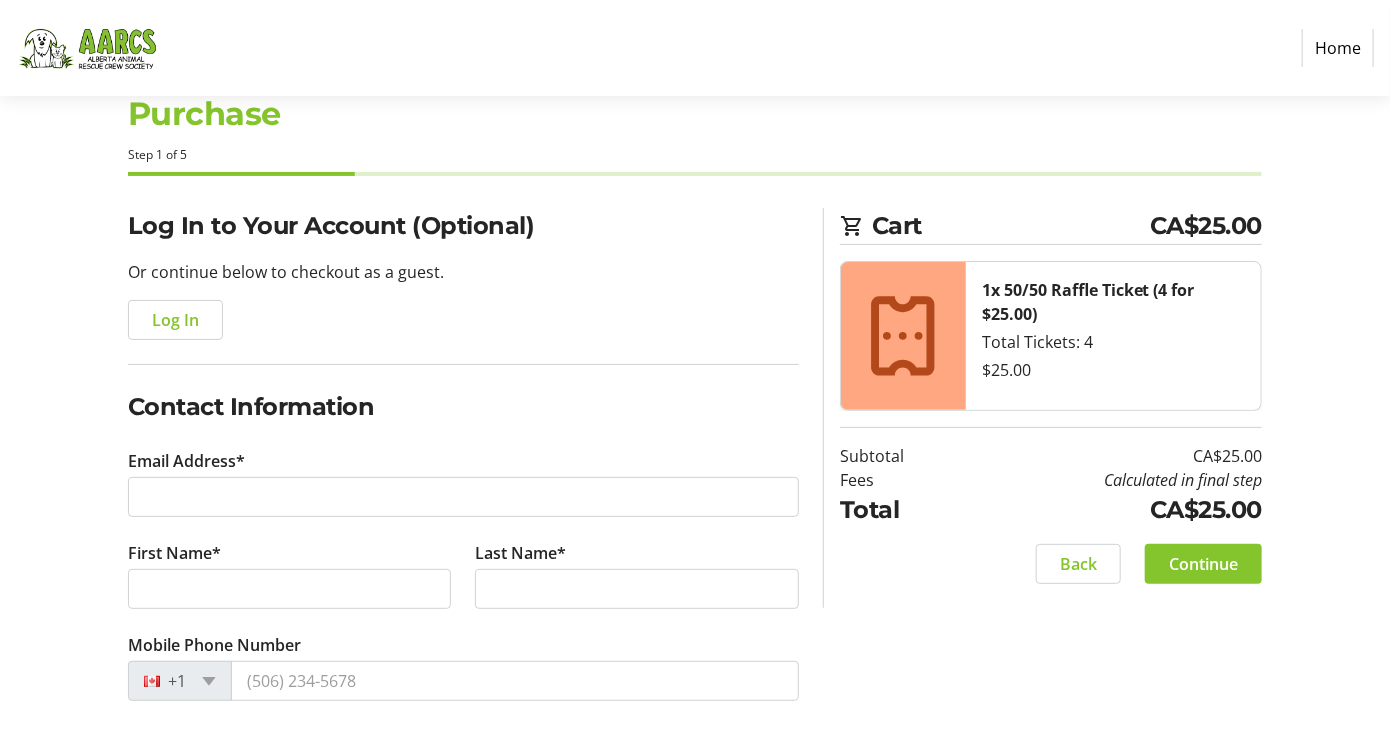 scroll, scrollTop: 80, scrollLeft: 0, axis: vertical 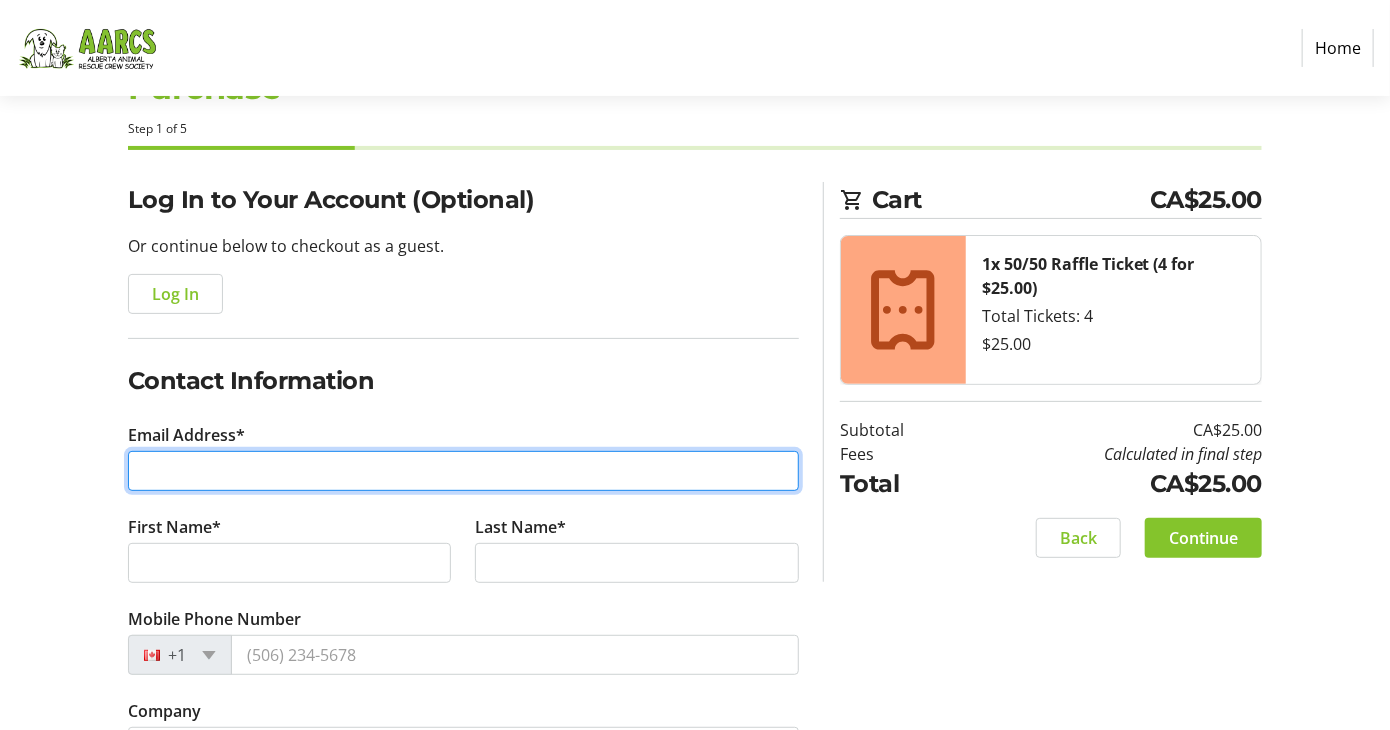 click on "Email Address*" at bounding box center [463, 471] 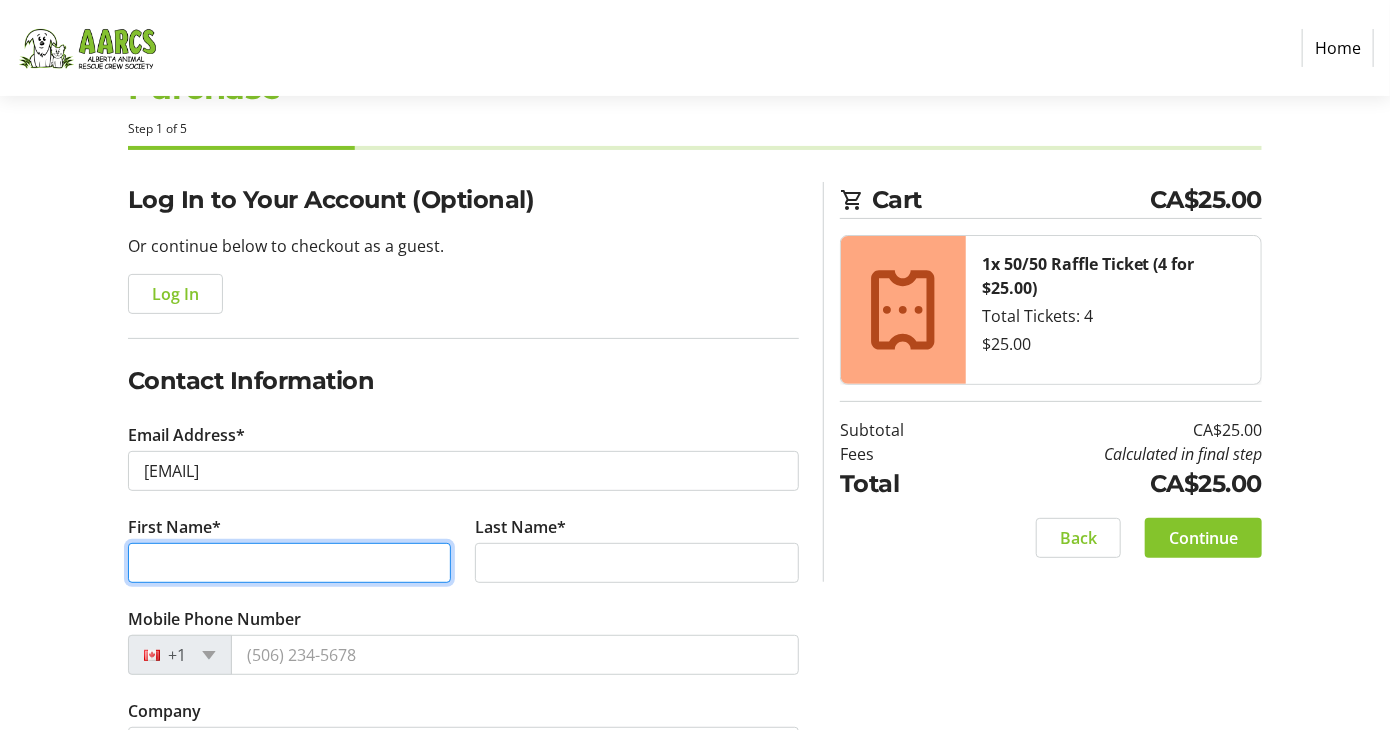 type on "[FIRST] and [FIRST]" 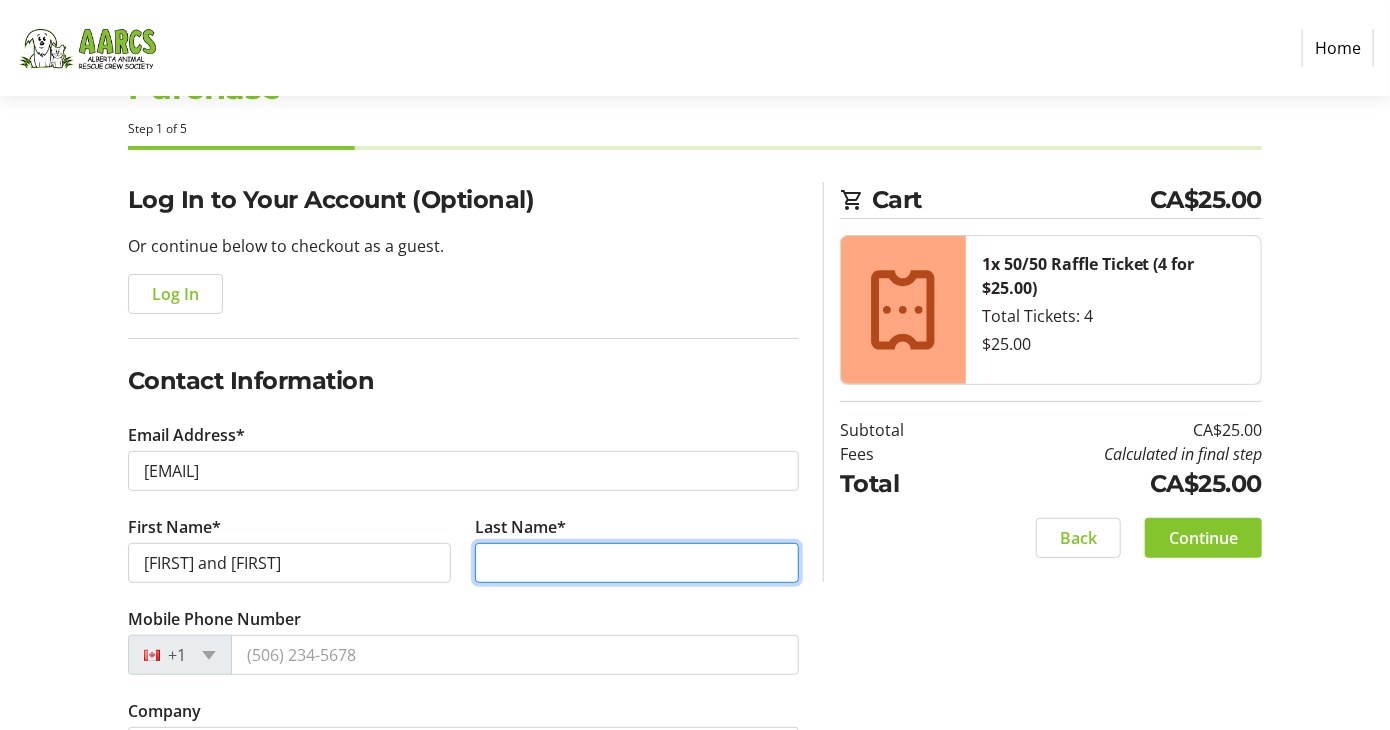 type on "[LAST]" 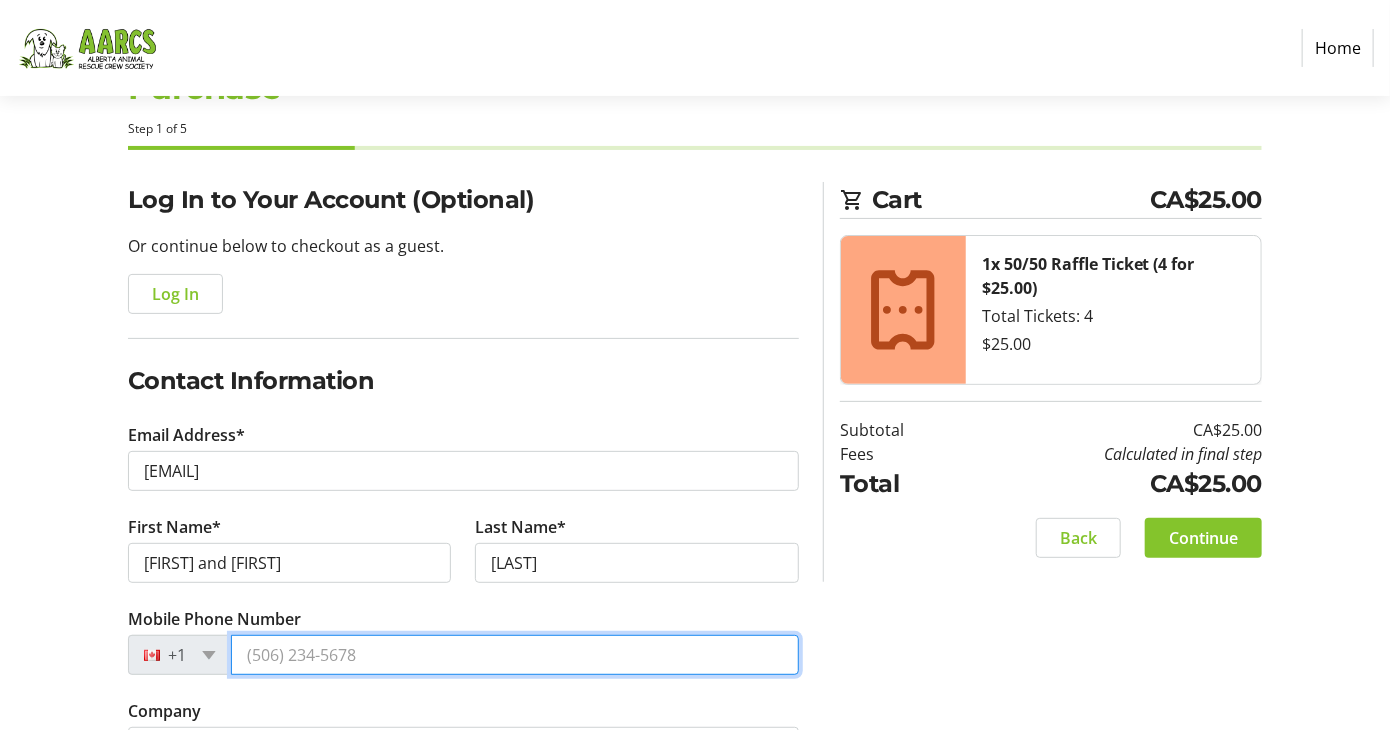 type on "+1 ([PHONE]) [PHONE]" 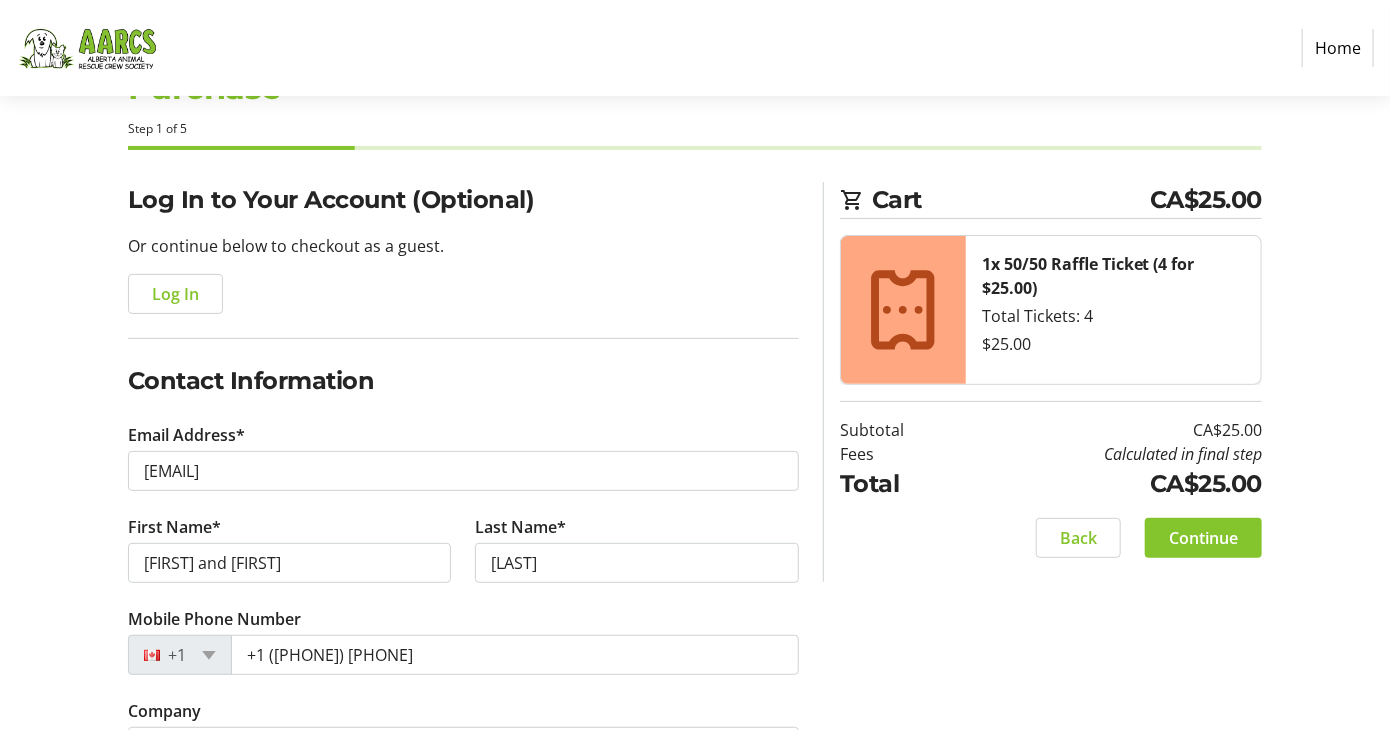 type on "[POSTAL_CODE]" 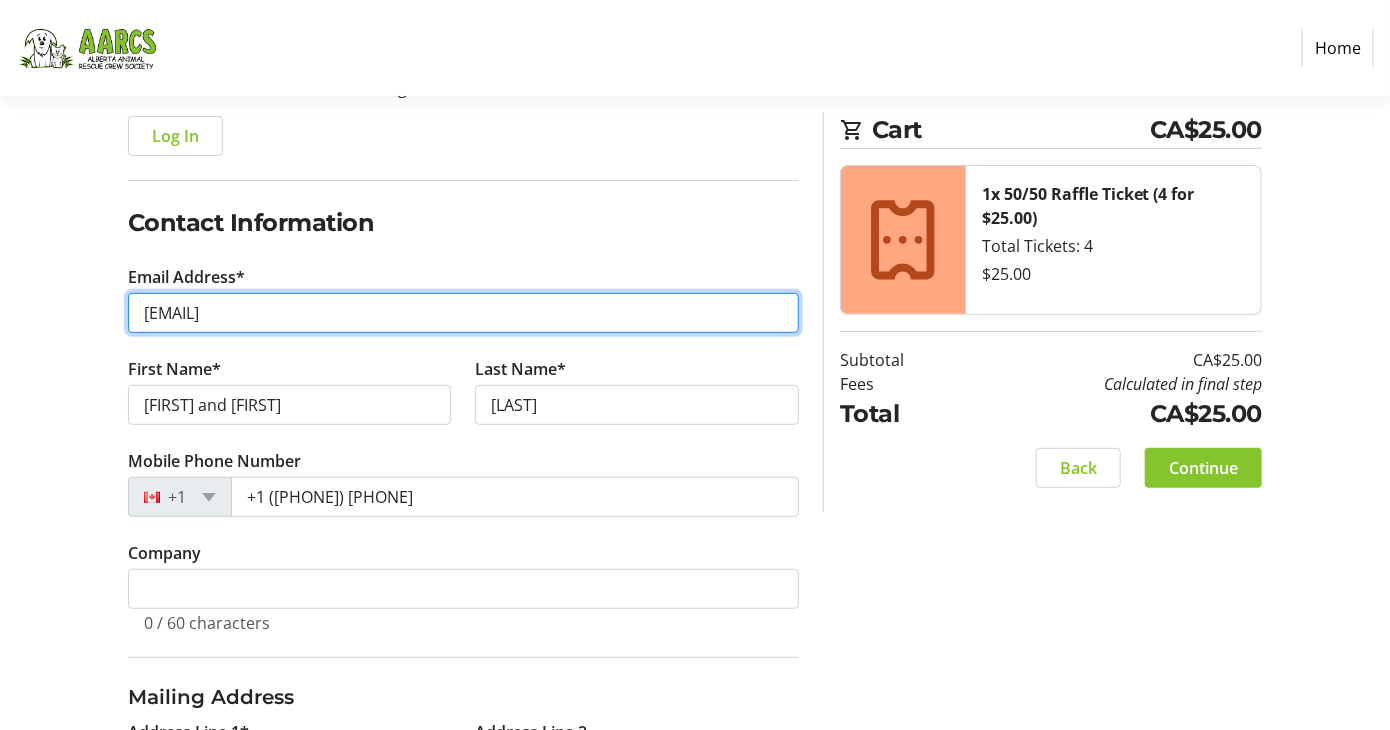 scroll, scrollTop: 240, scrollLeft: 0, axis: vertical 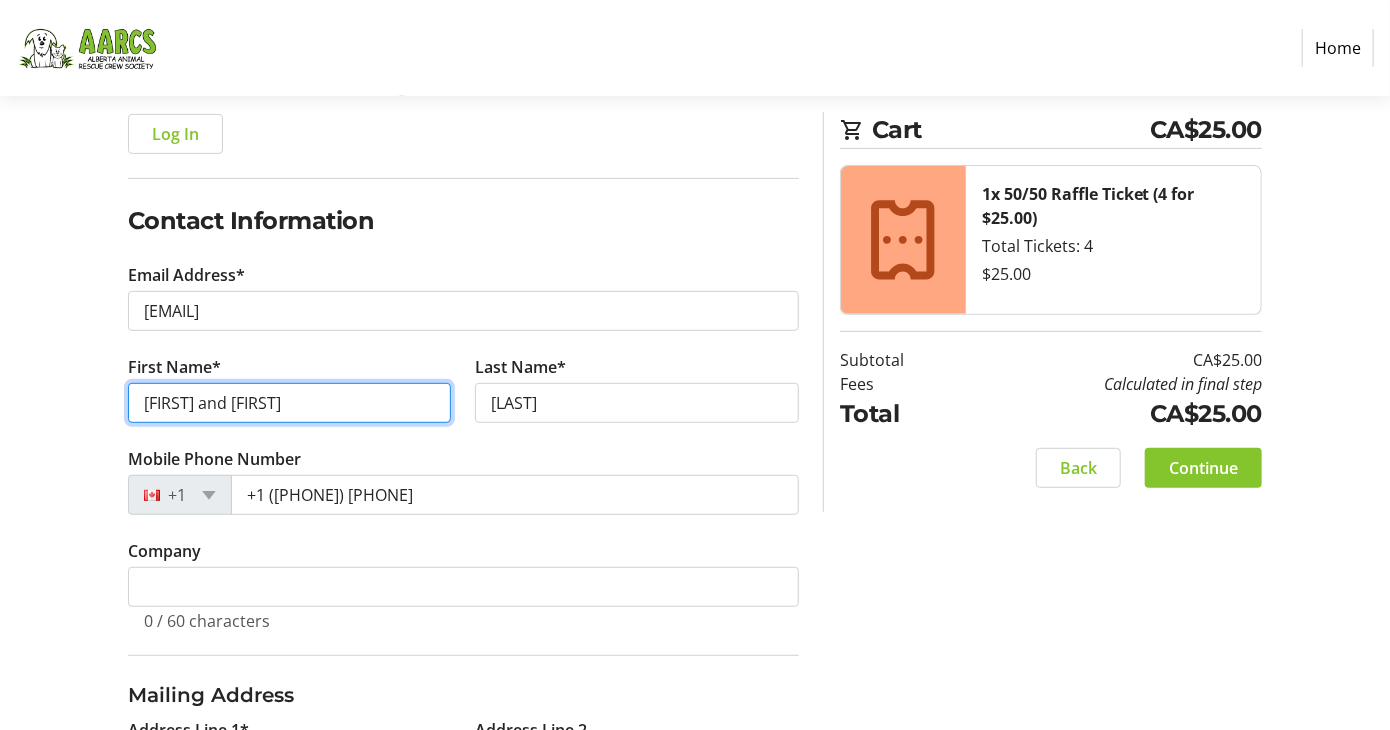drag, startPoint x: 344, startPoint y: 384, endPoint x: 159, endPoint y: 399, distance: 185.60712 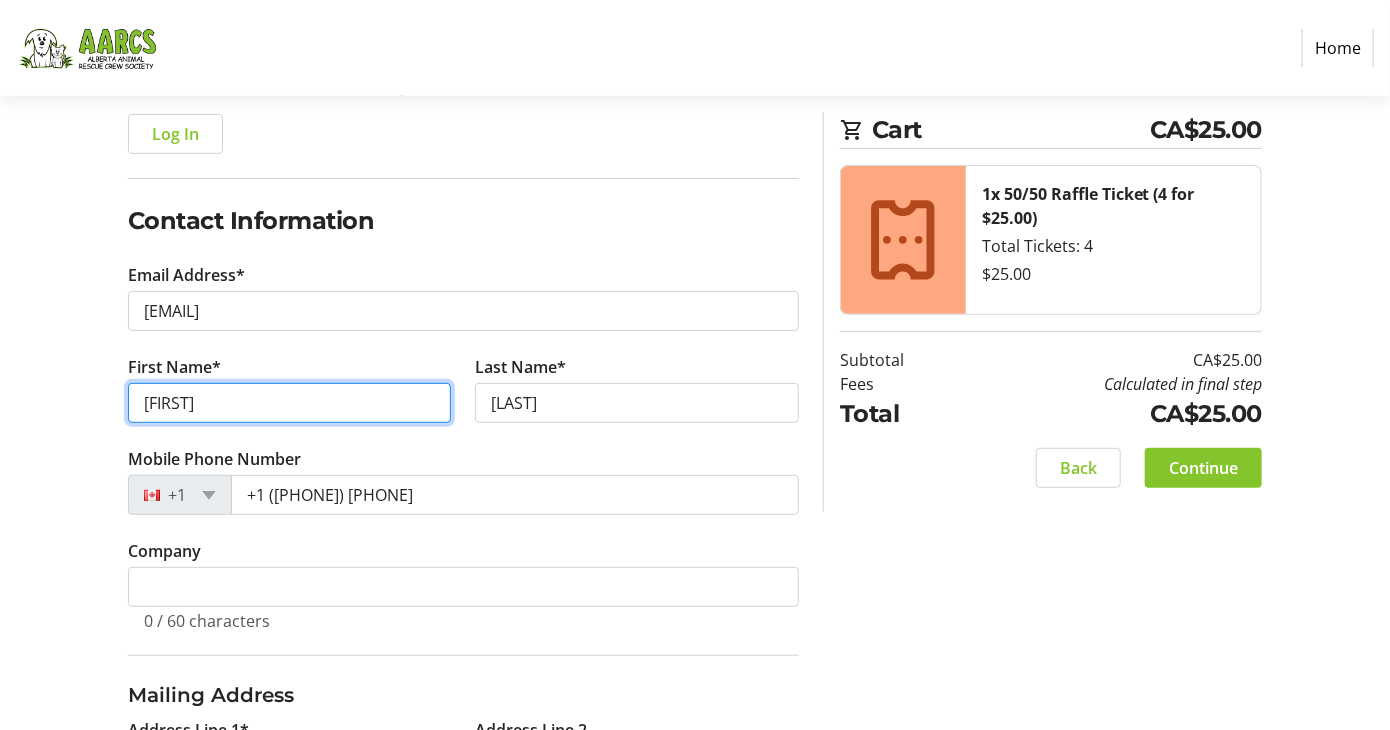 type on "[FIRST]" 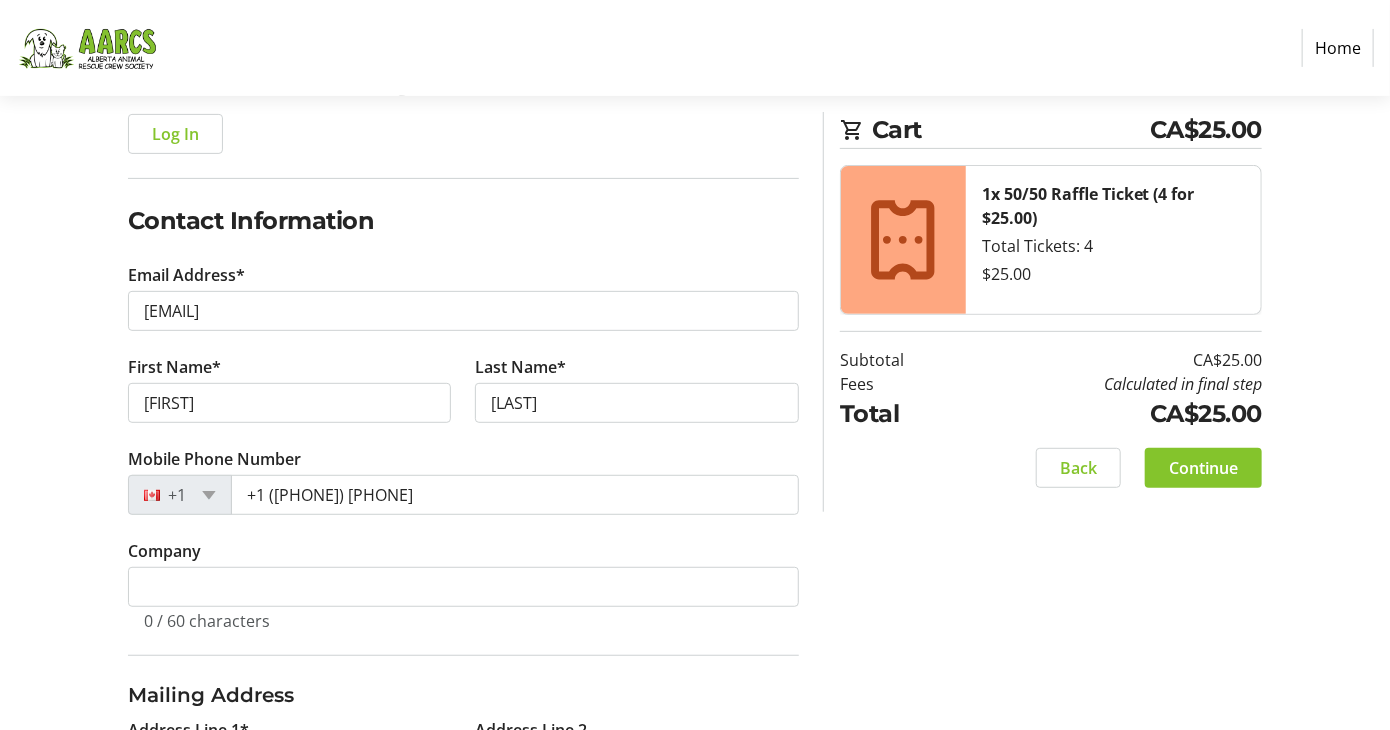 click on "Mobile Phone Number  +1 ([PHONE]) [PHONE]" 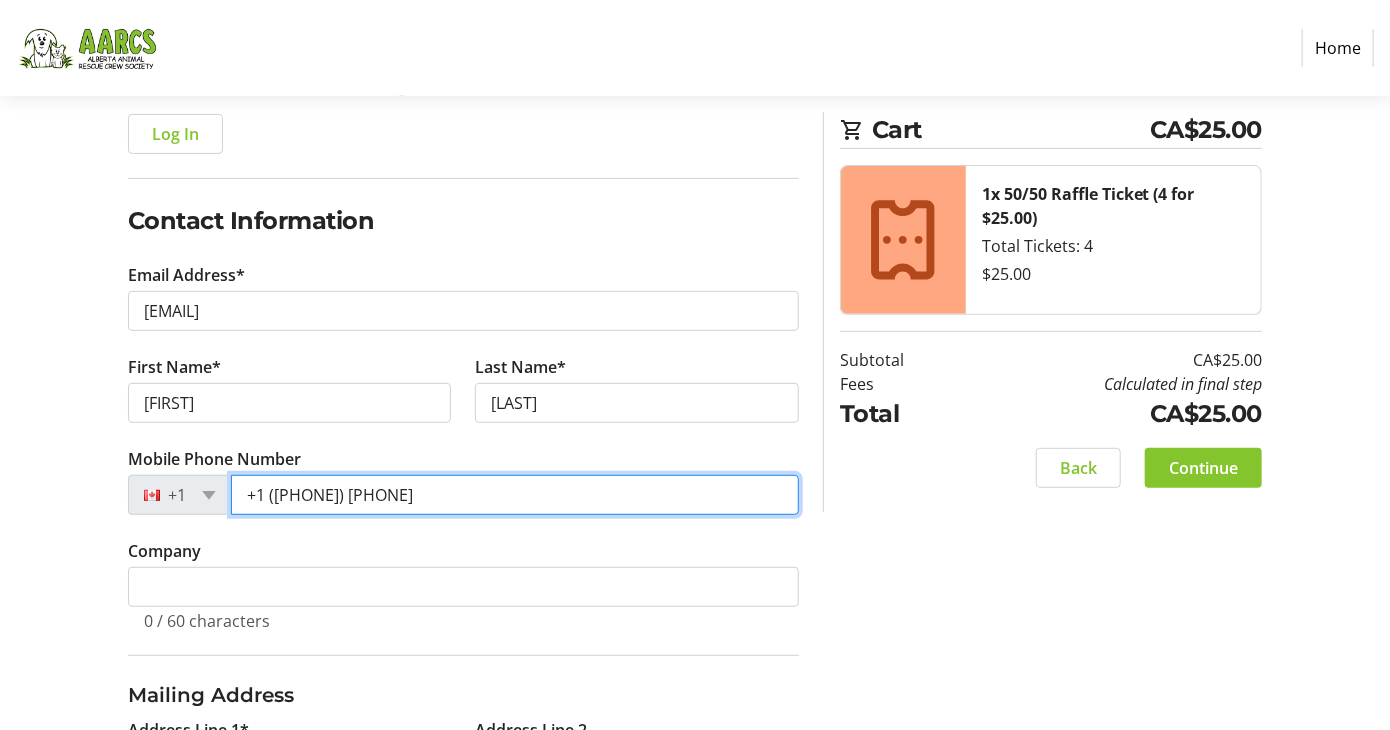 drag, startPoint x: 410, startPoint y: 500, endPoint x: 230, endPoint y: 498, distance: 180.01111 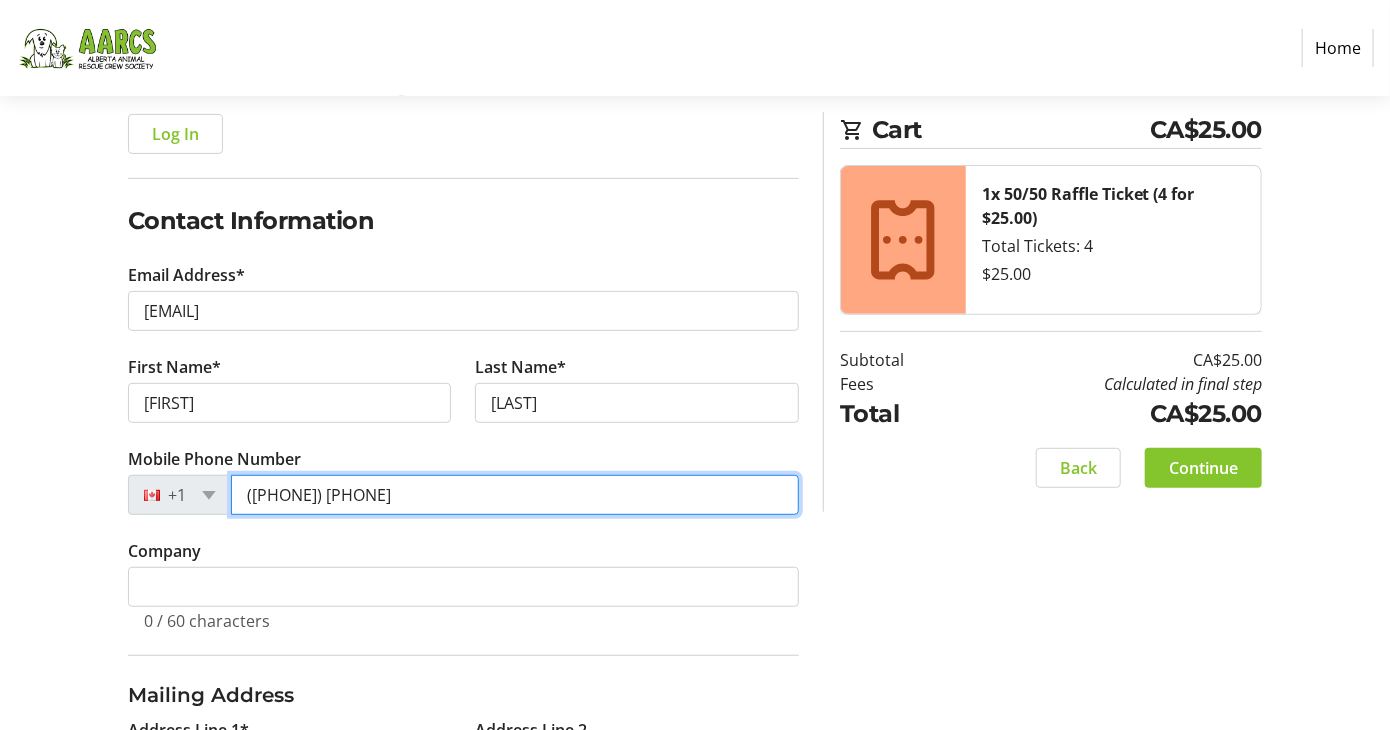 type on "([PHONE]) [PHONE]" 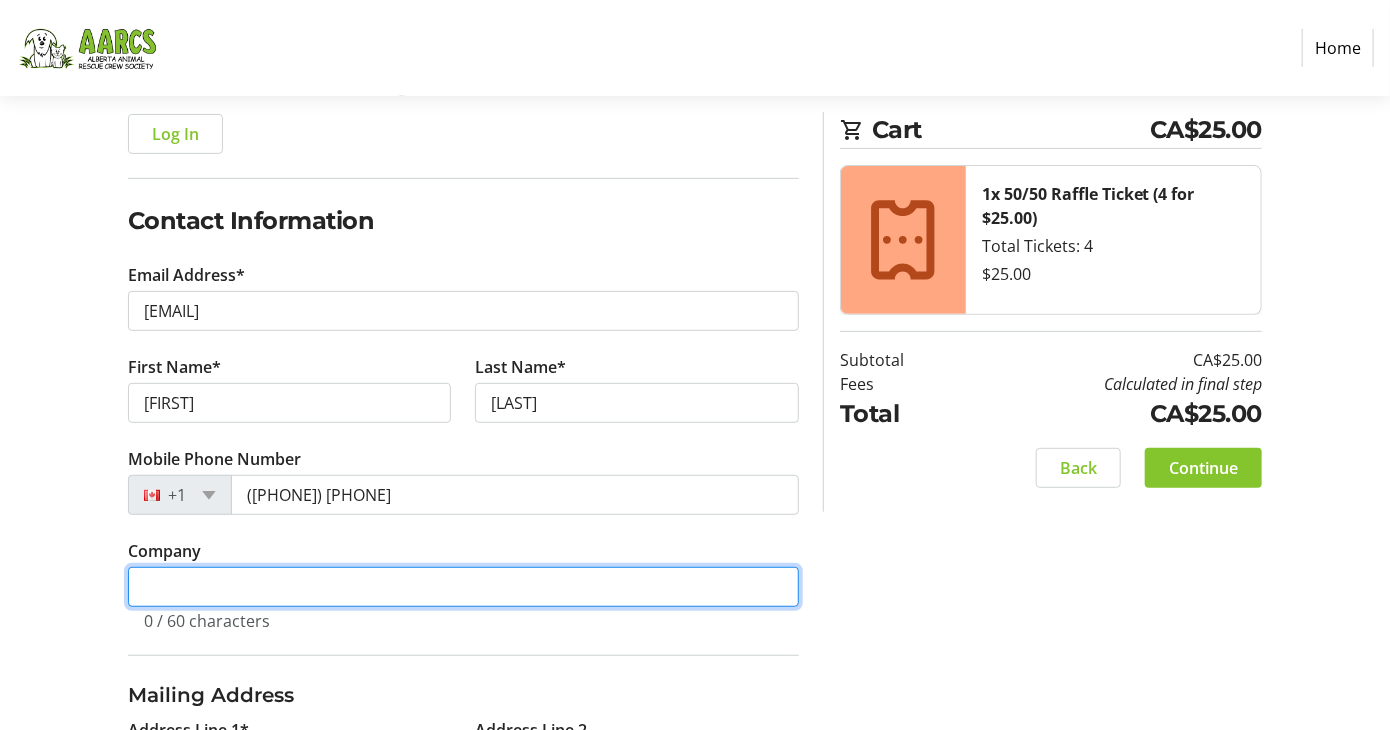 click on "Company" at bounding box center [463, 587] 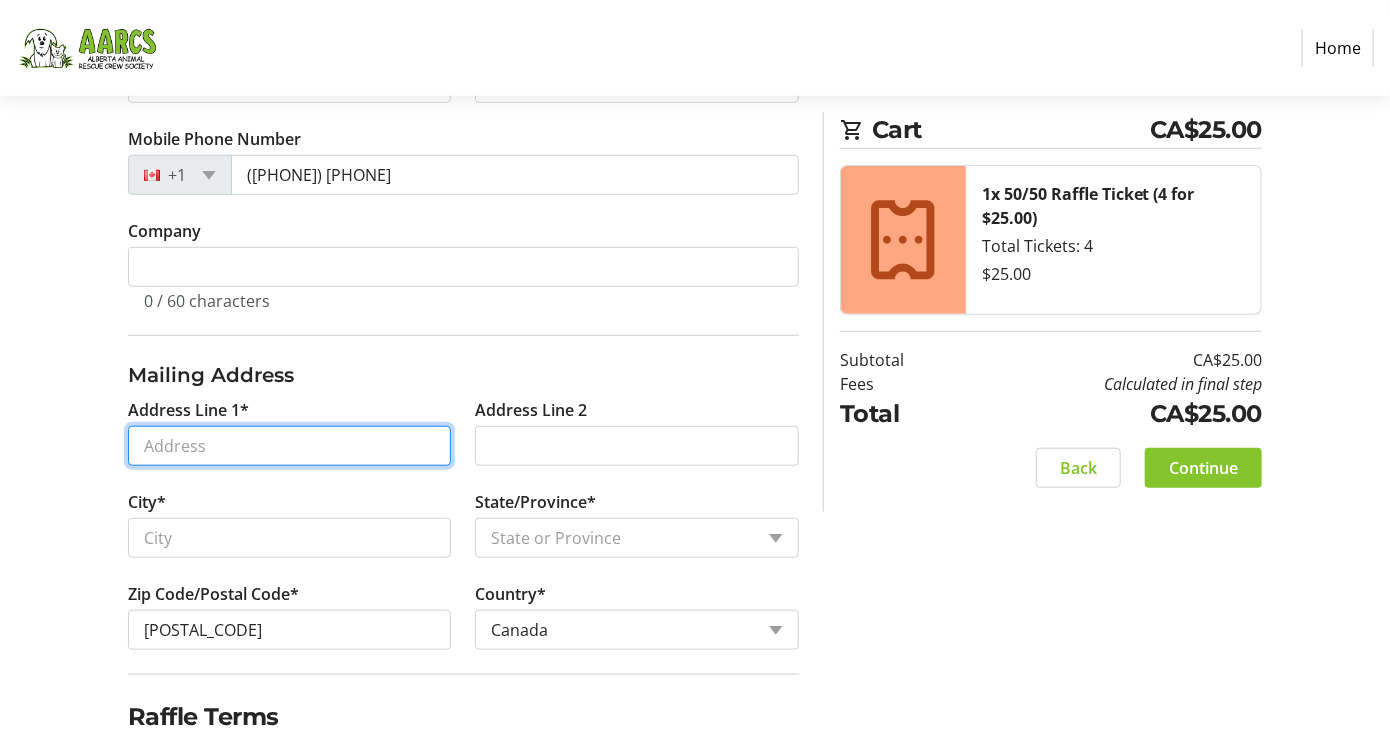 click on "Address Line 1*" at bounding box center [290, 446] 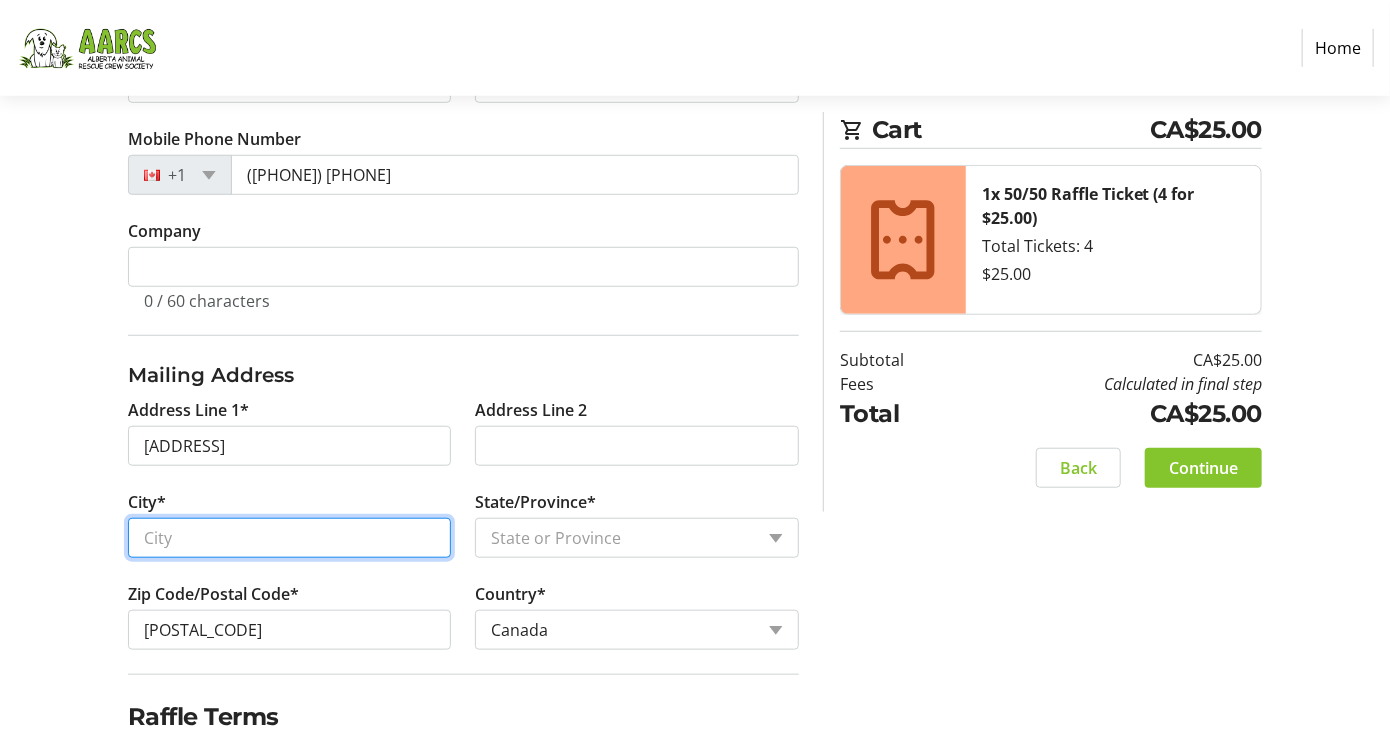 type on "[CITY]" 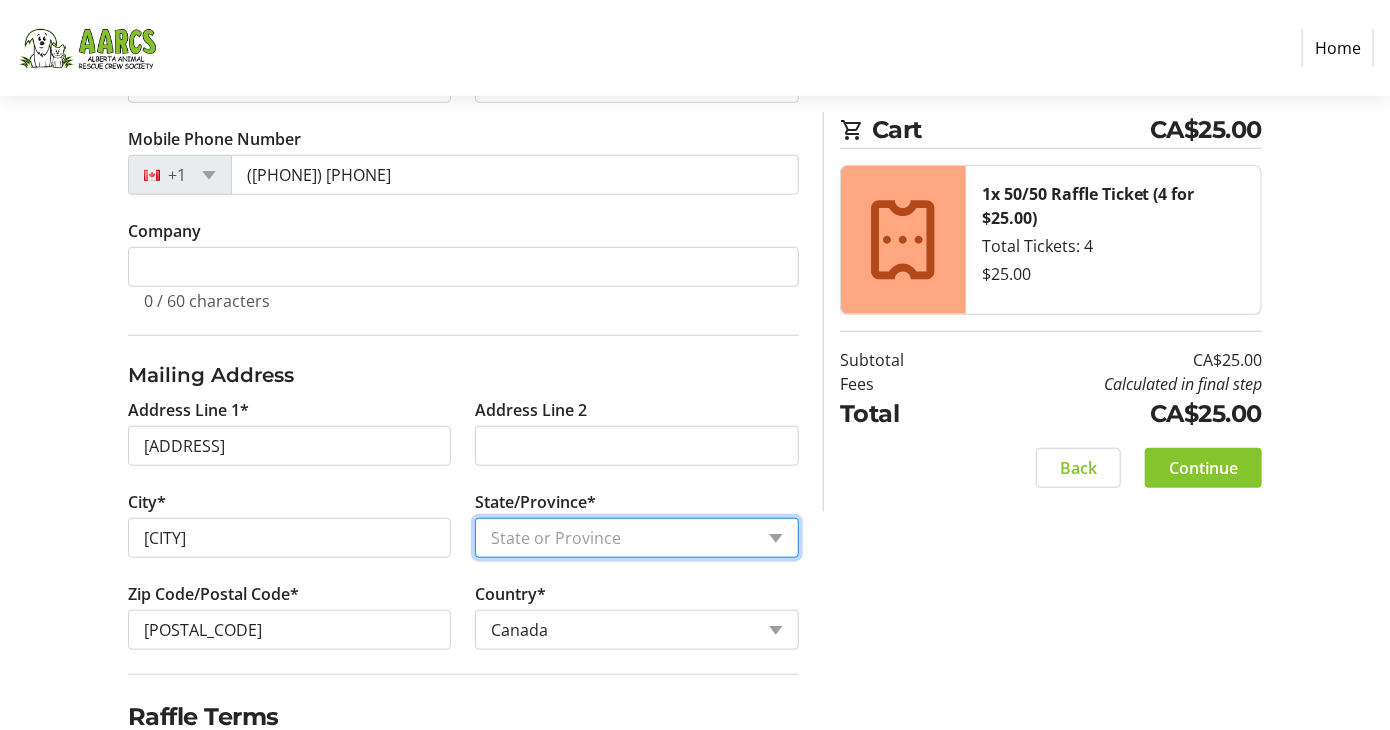 select on "AB" 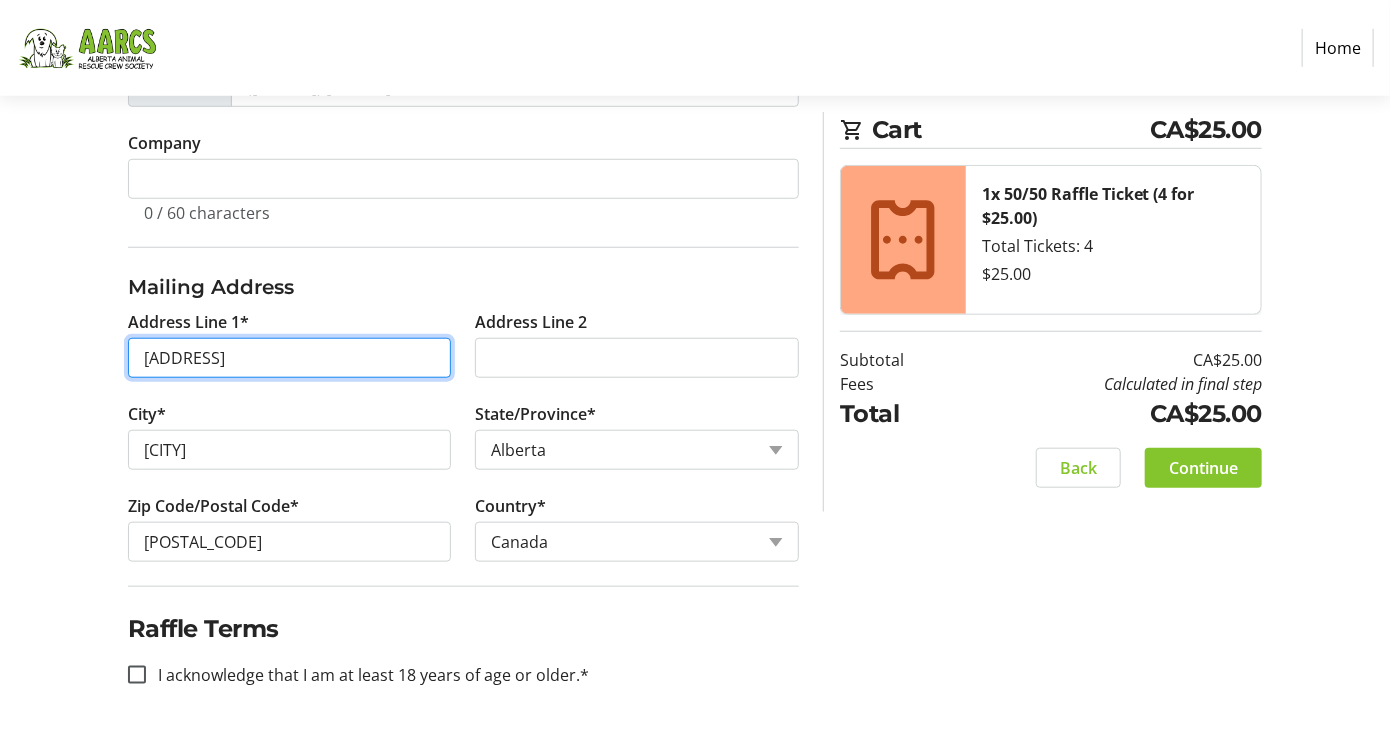 scroll, scrollTop: 650, scrollLeft: 0, axis: vertical 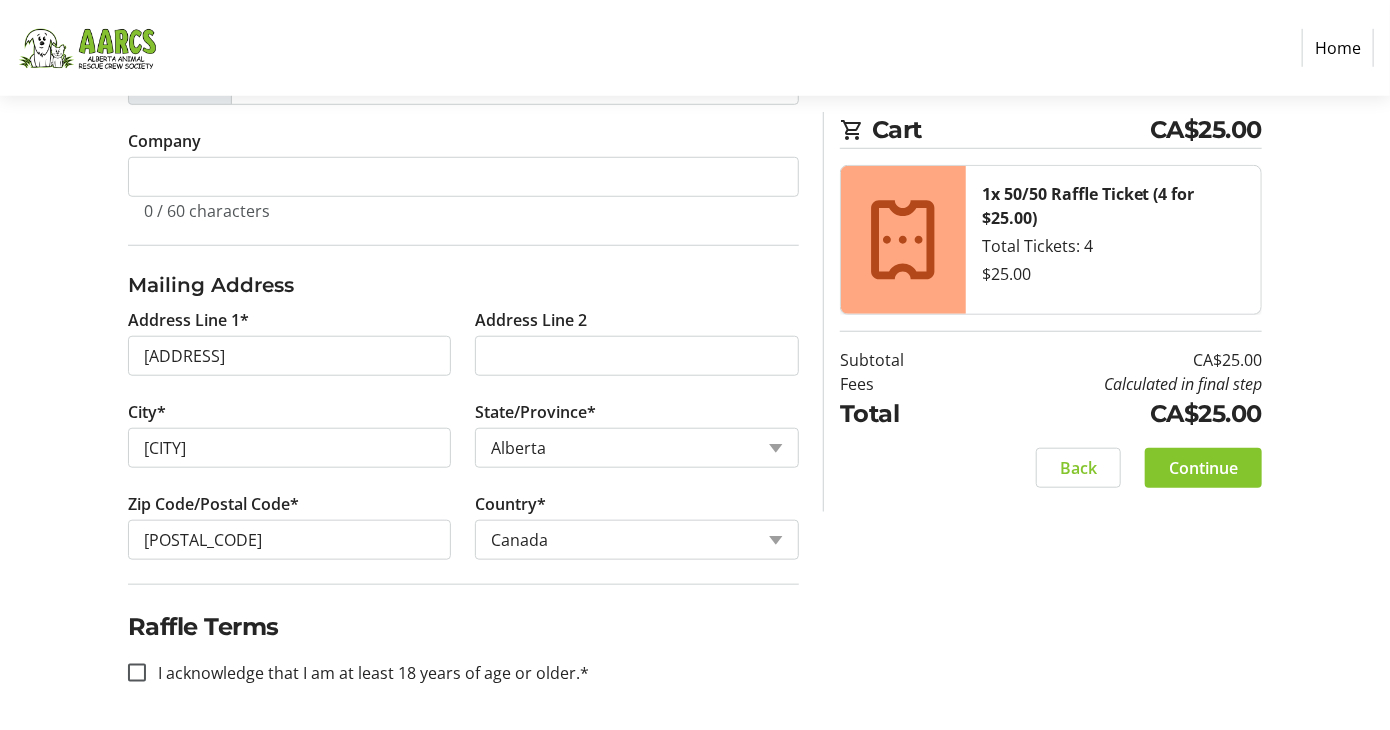click on "Raffle Terms  I acknowledge that I am at least 18 years of age or older.*" 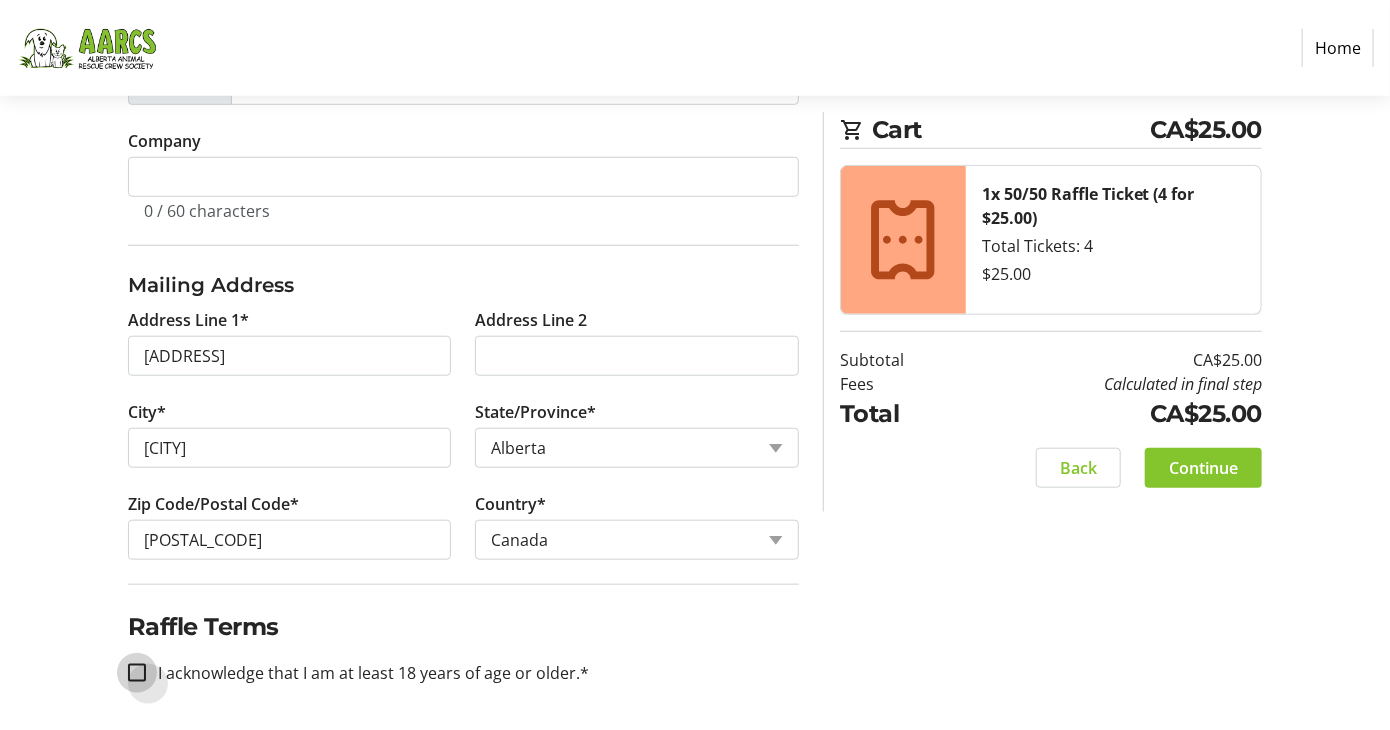 click on "I acknowledge that I am at least 18 years of age or older.*" at bounding box center [137, 673] 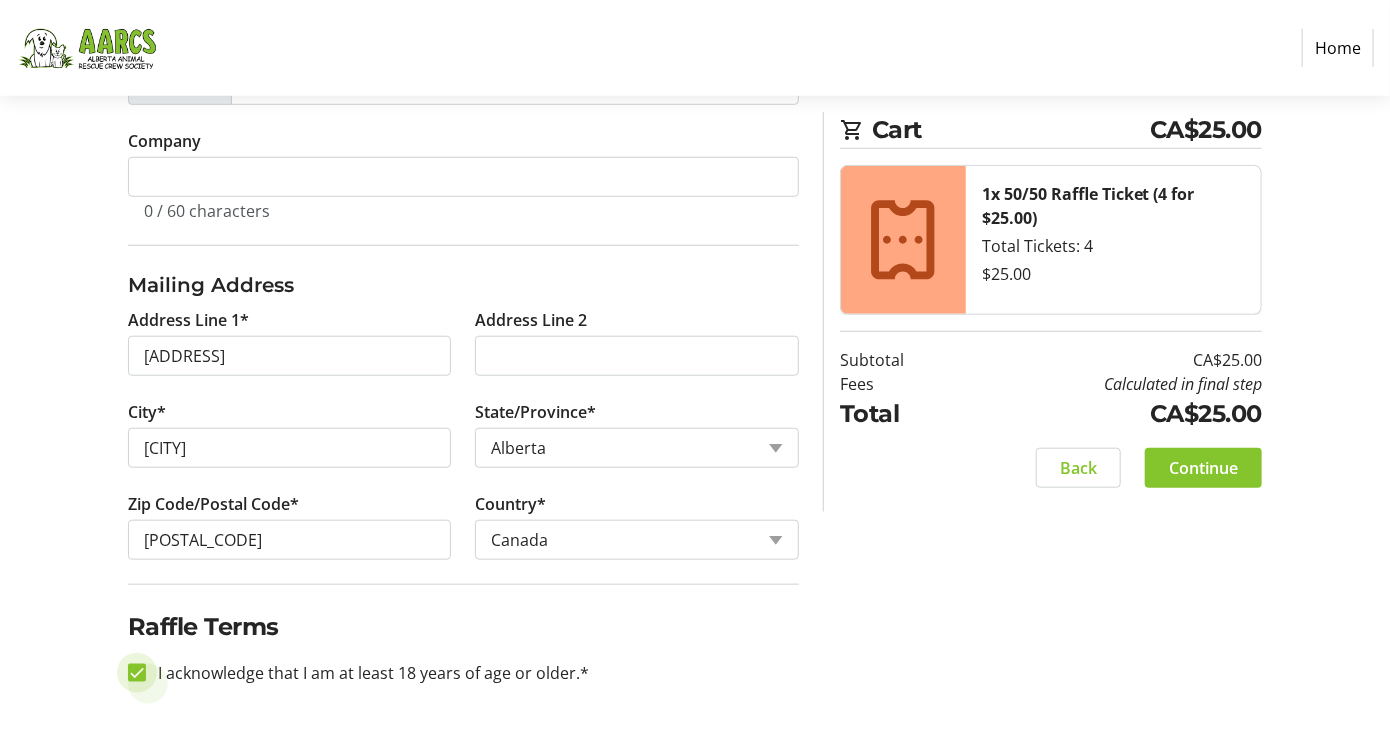 checkbox on "true" 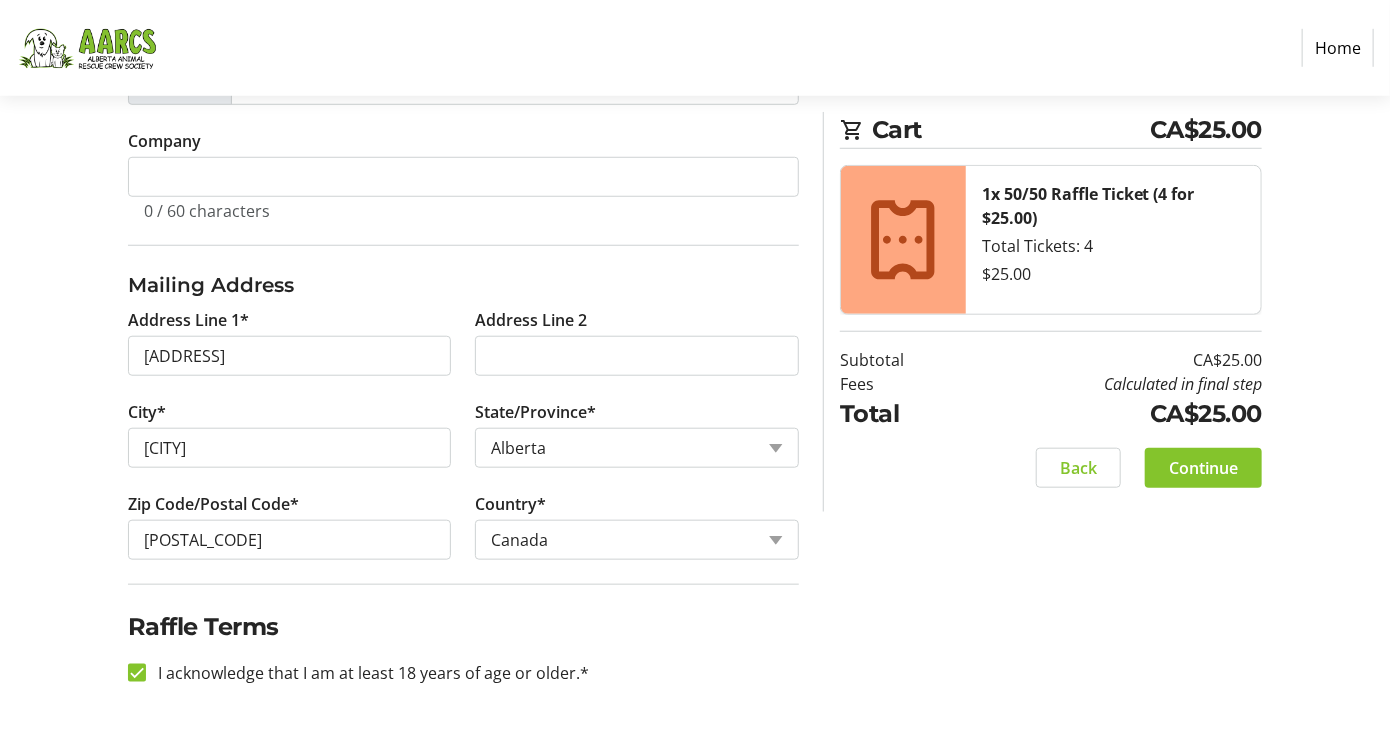 click on "Contact Information Email Address* [EMAIL] First Name* [FIRST] Last Name* [LAST]  Mobile Phone Number  +1 ([PHONE]) [PHONE]  Company  0 / 60 characters Mailing Address  Address Line 1*  [ADDRESS]  Address Line 2   City*  [CITY]  State/Province*  [STATE]   Alberta   British Columbia   Manitoba   New Brunswick   Newfoundland and Labrador   Nova Scotia   Ontario   Prince Edward Island   Quebec   Saskatchewan   Northwest Territories   Nunavut   Yukon   Zip Code/Postal Code*  [POSTAL_CODE]  Country*  Country Country  Afghanistan   Åland Islands   Albania   Algeria   American Samoa   Andorra   Angola   Anguilla   Antarctica   Antigua and Barbuda   Argentina   Armenia   Aruba   Australia   Austria   Azerbaijan   The Bahamas   Bahrain   Bangladesh   Barbados   Belarus   Belgium   Belize   Benin   Bermuda   Bhutan   Bolivia   Bonaire   Bosnia and Herzegovina   Botswana   Bouvet Island   Brazil   Brunei" 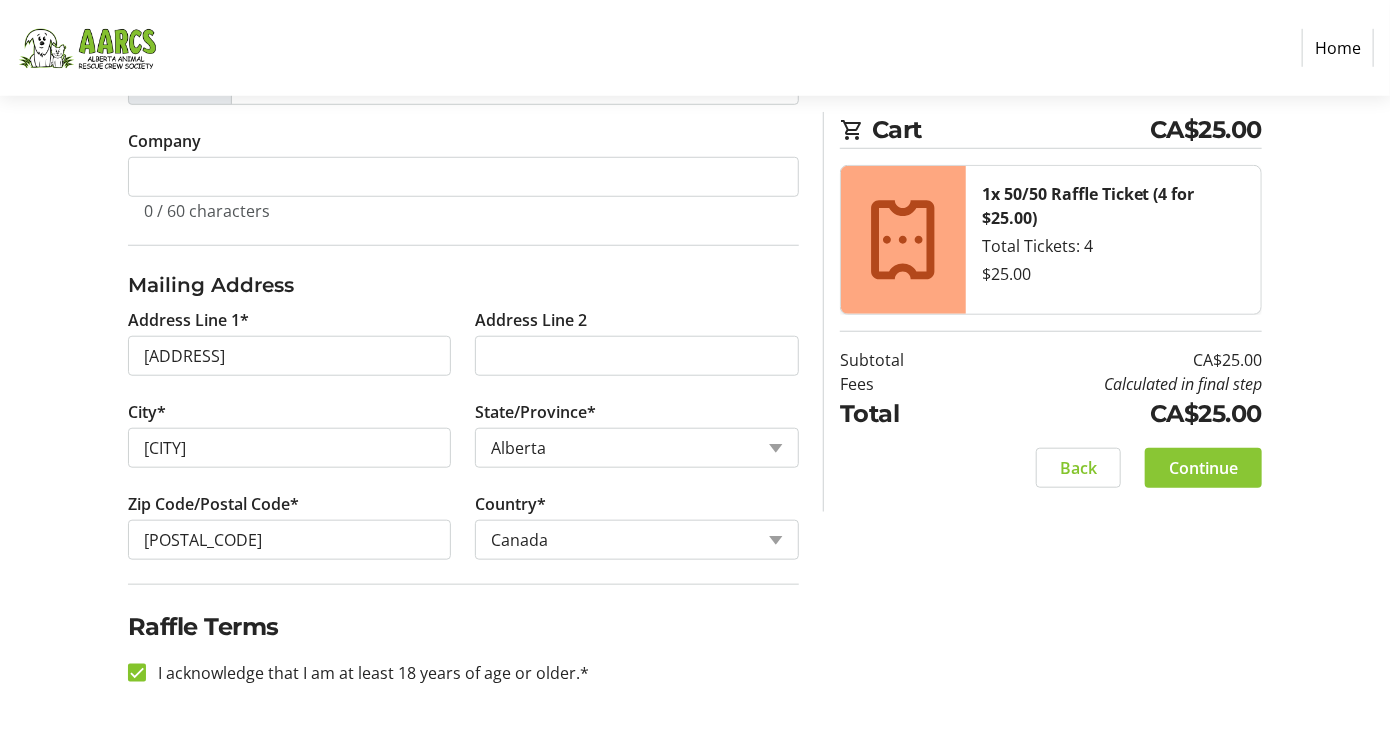 click 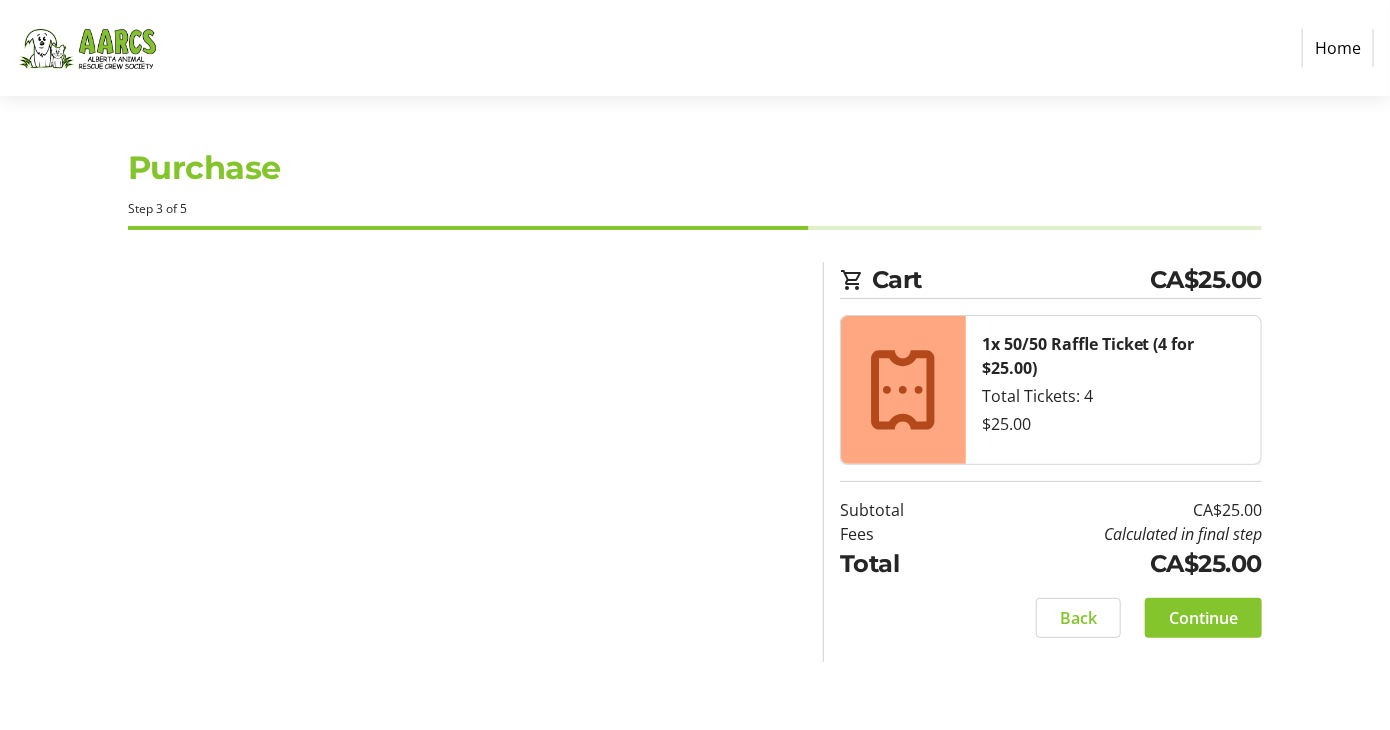 scroll, scrollTop: 0, scrollLeft: 0, axis: both 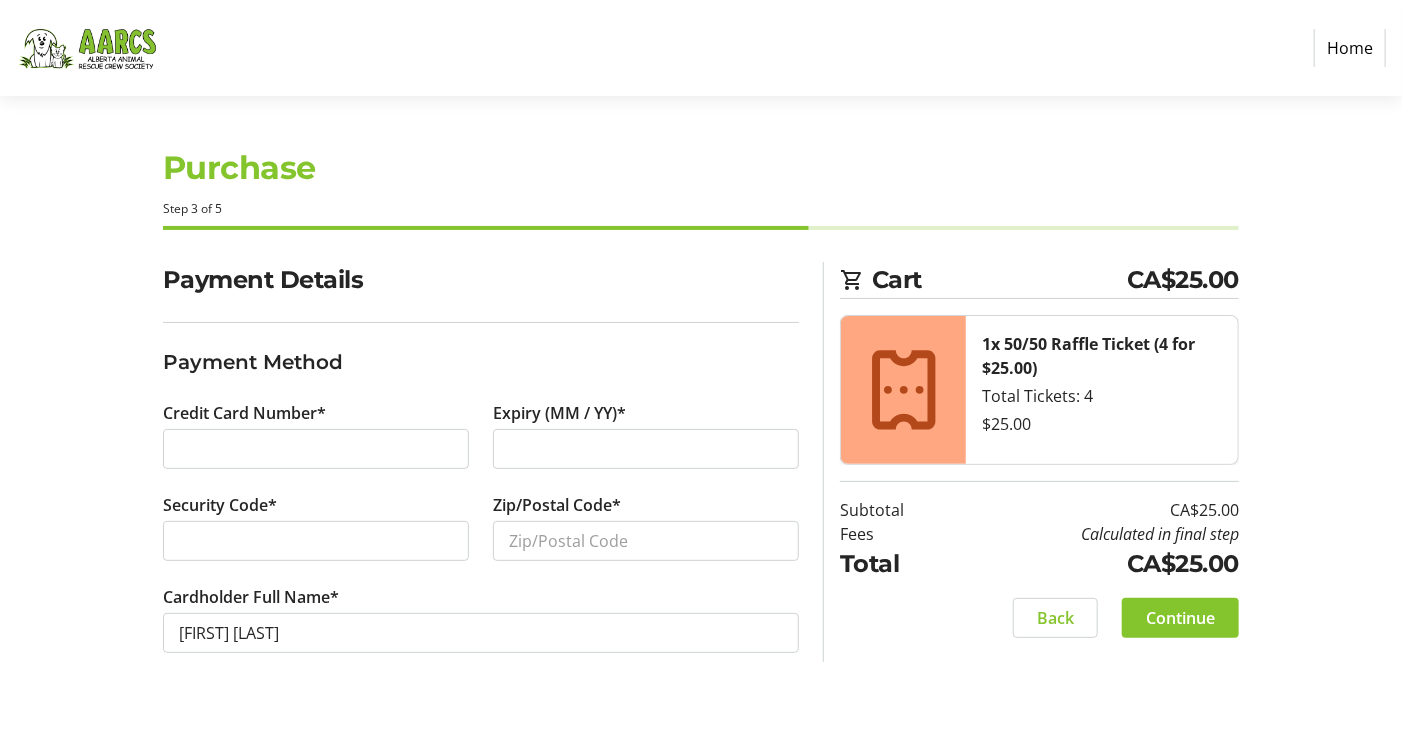 click at bounding box center [316, 449] 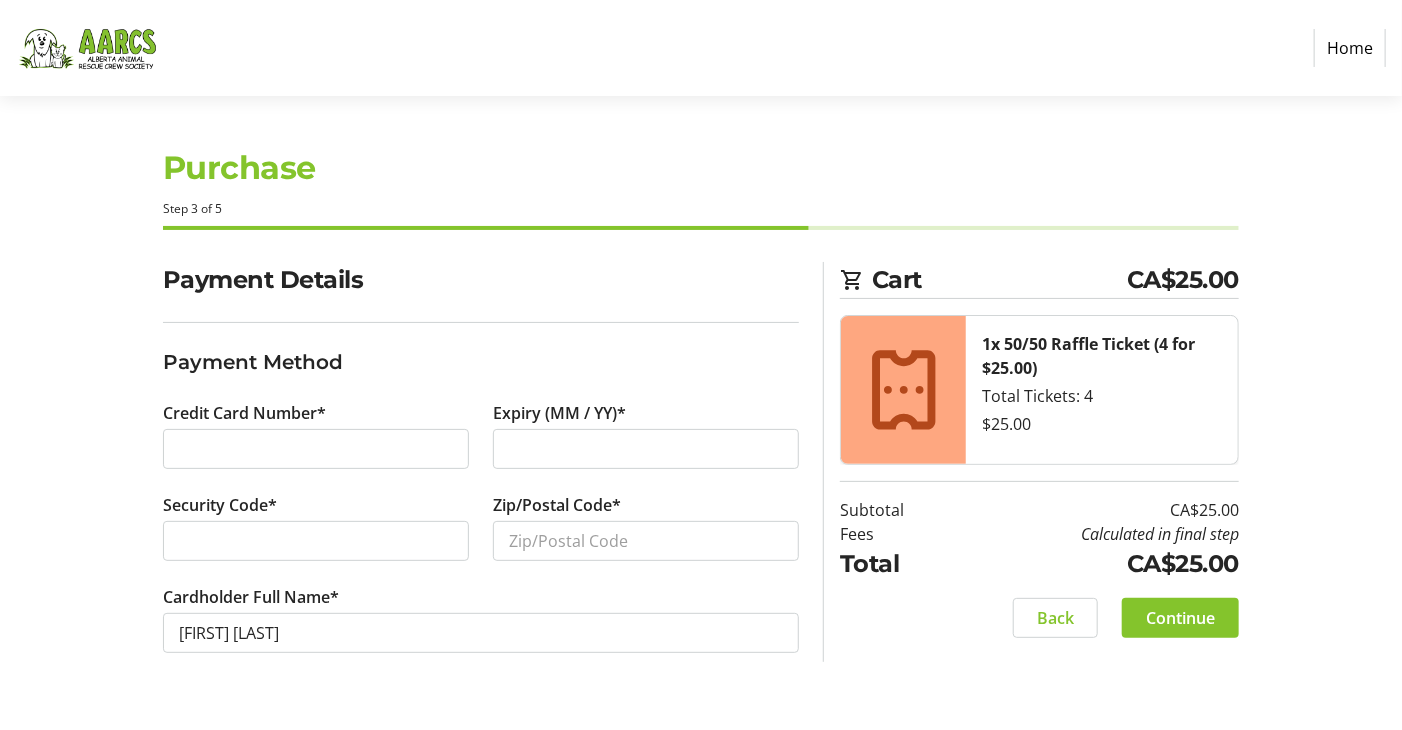 click at bounding box center (316, 541) 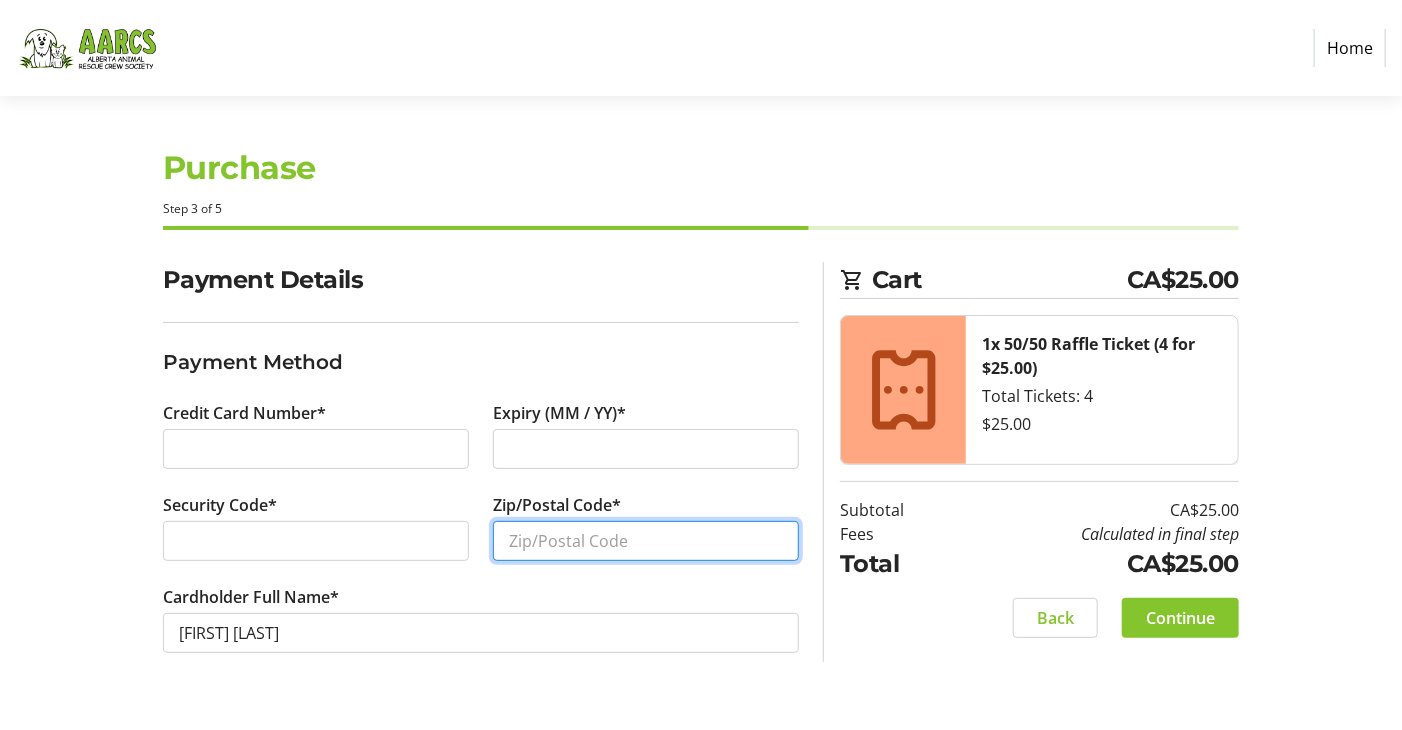 drag, startPoint x: 559, startPoint y: 527, endPoint x: 560, endPoint y: 540, distance: 13.038404 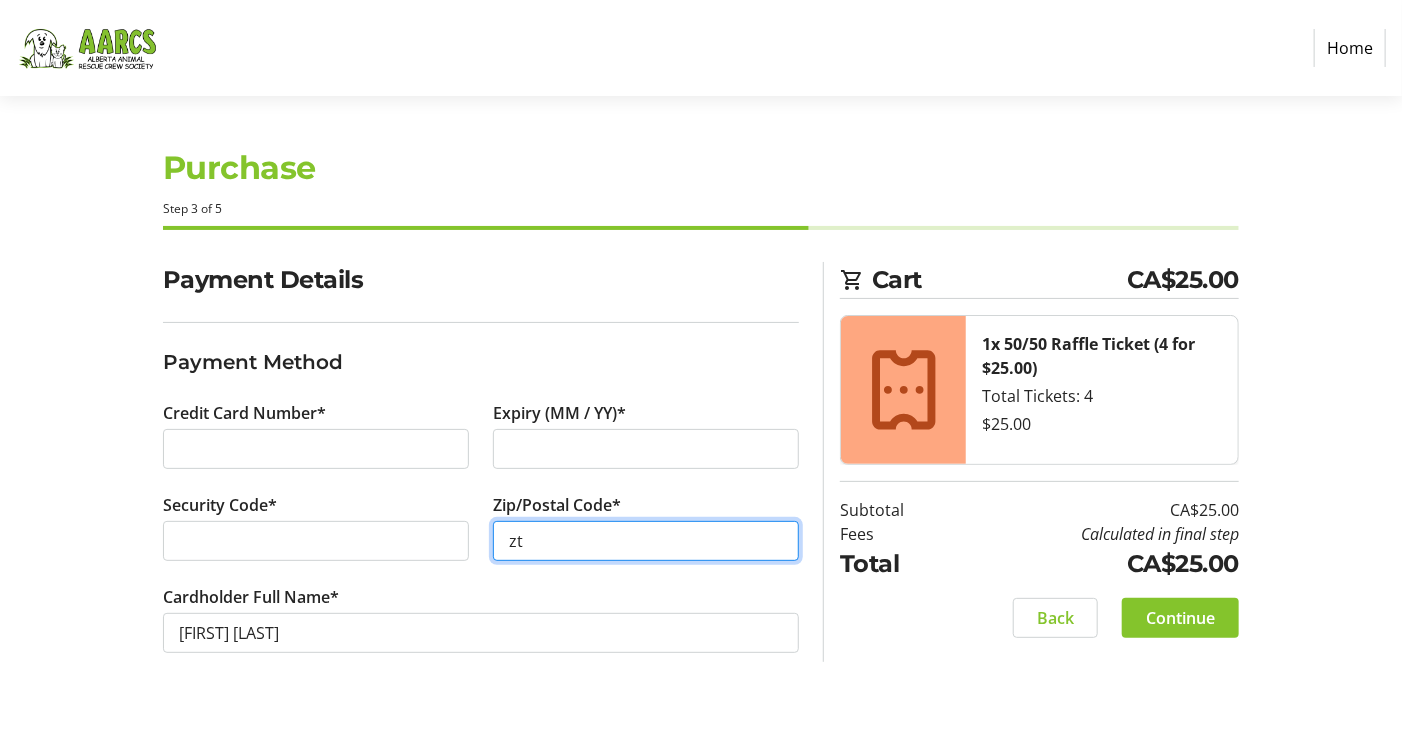 type on "z" 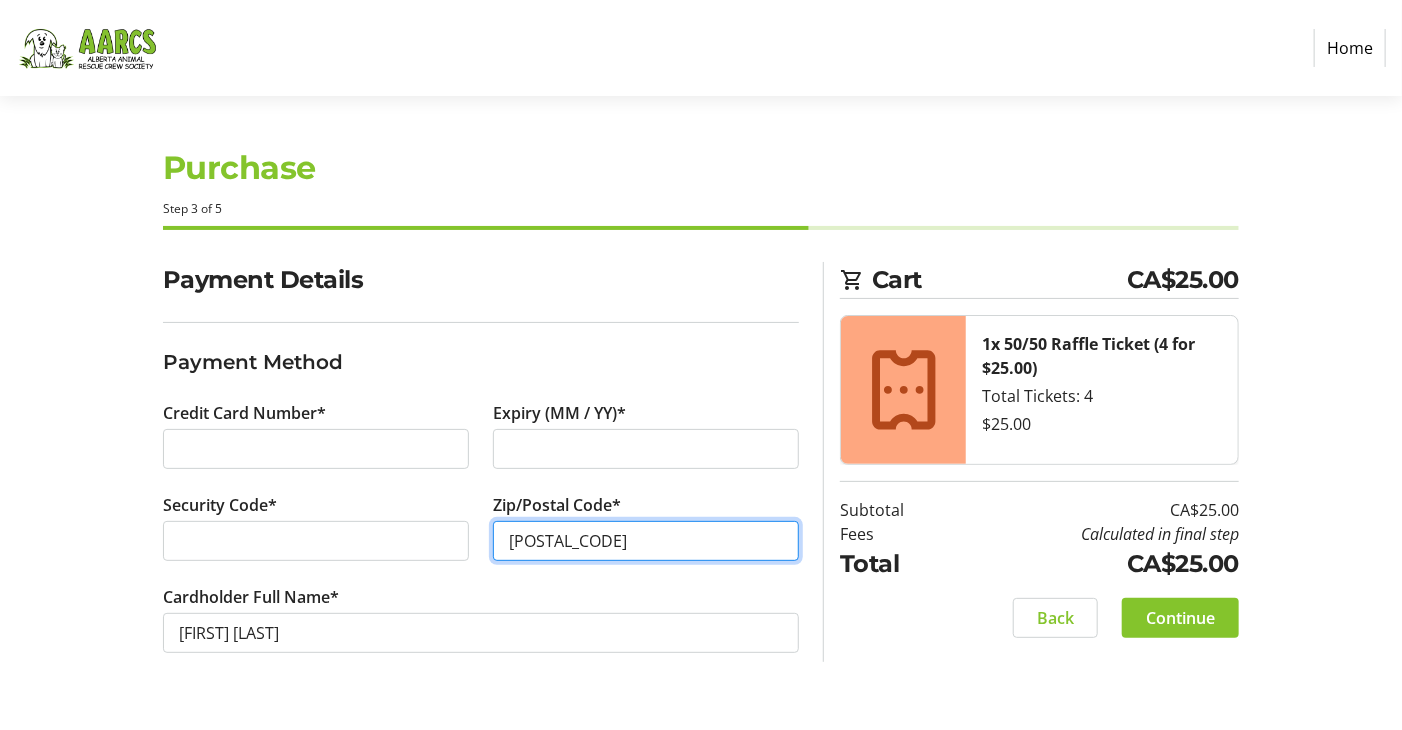 type on "[POSTAL_CODE]" 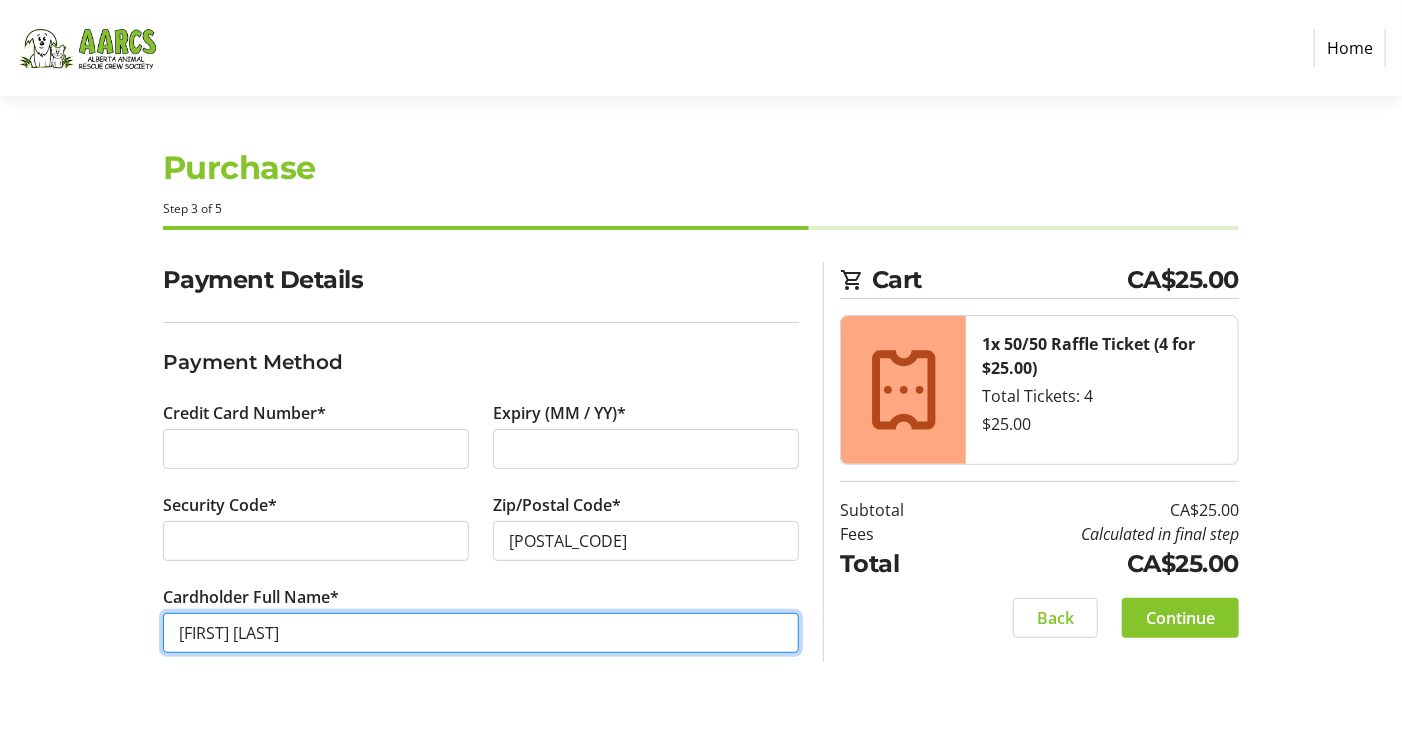 click on "[FIRST] [LAST]" at bounding box center (481, 633) 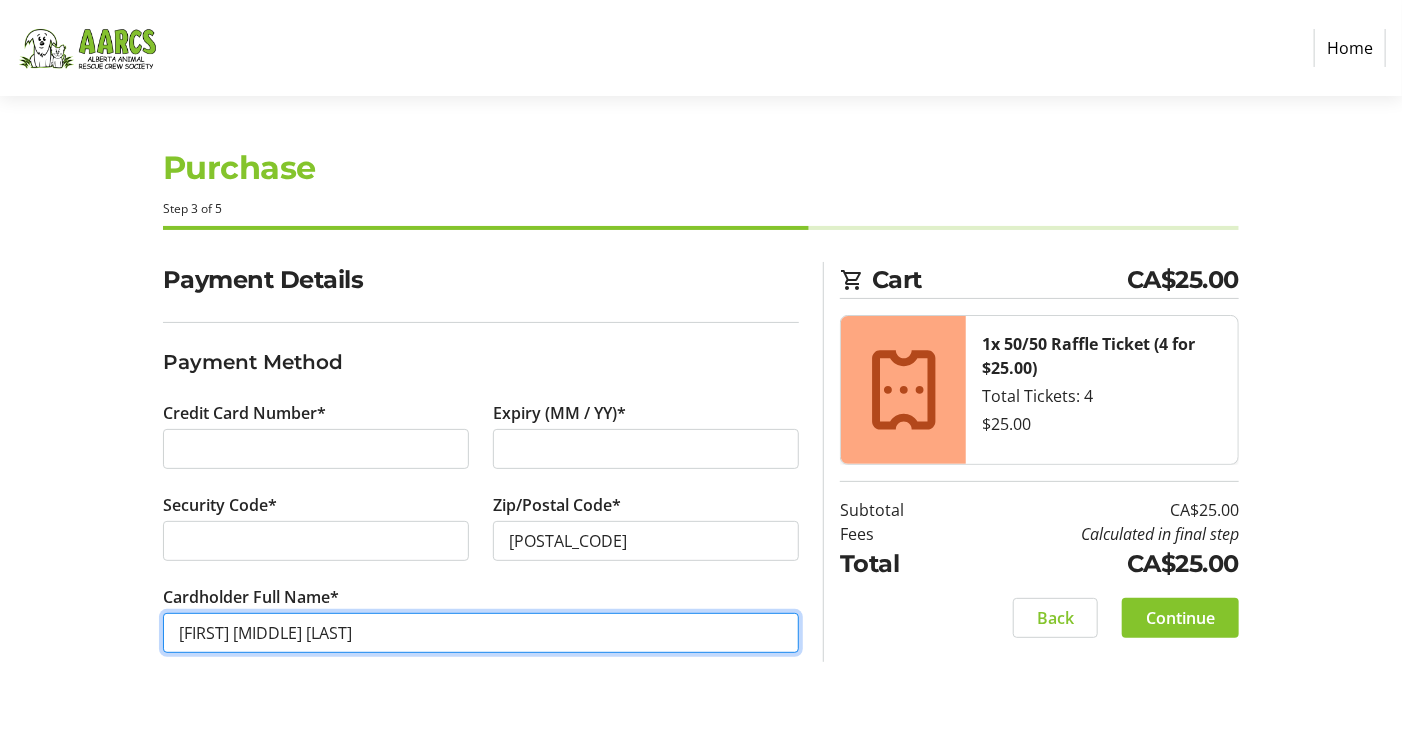 click on "[FIRST] [MIDDLE] [LAST]" at bounding box center [481, 633] 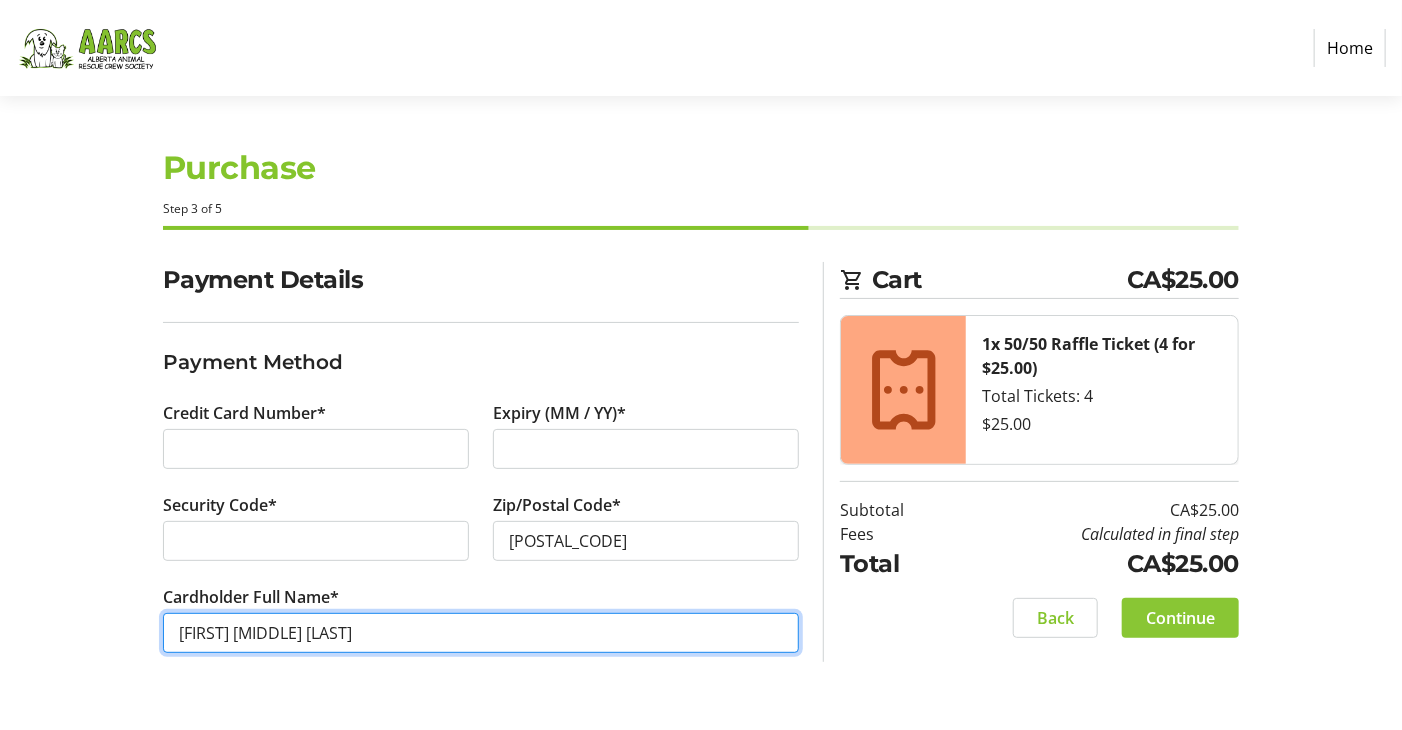 type on "[FIRST] [MIDDLE] [LAST]" 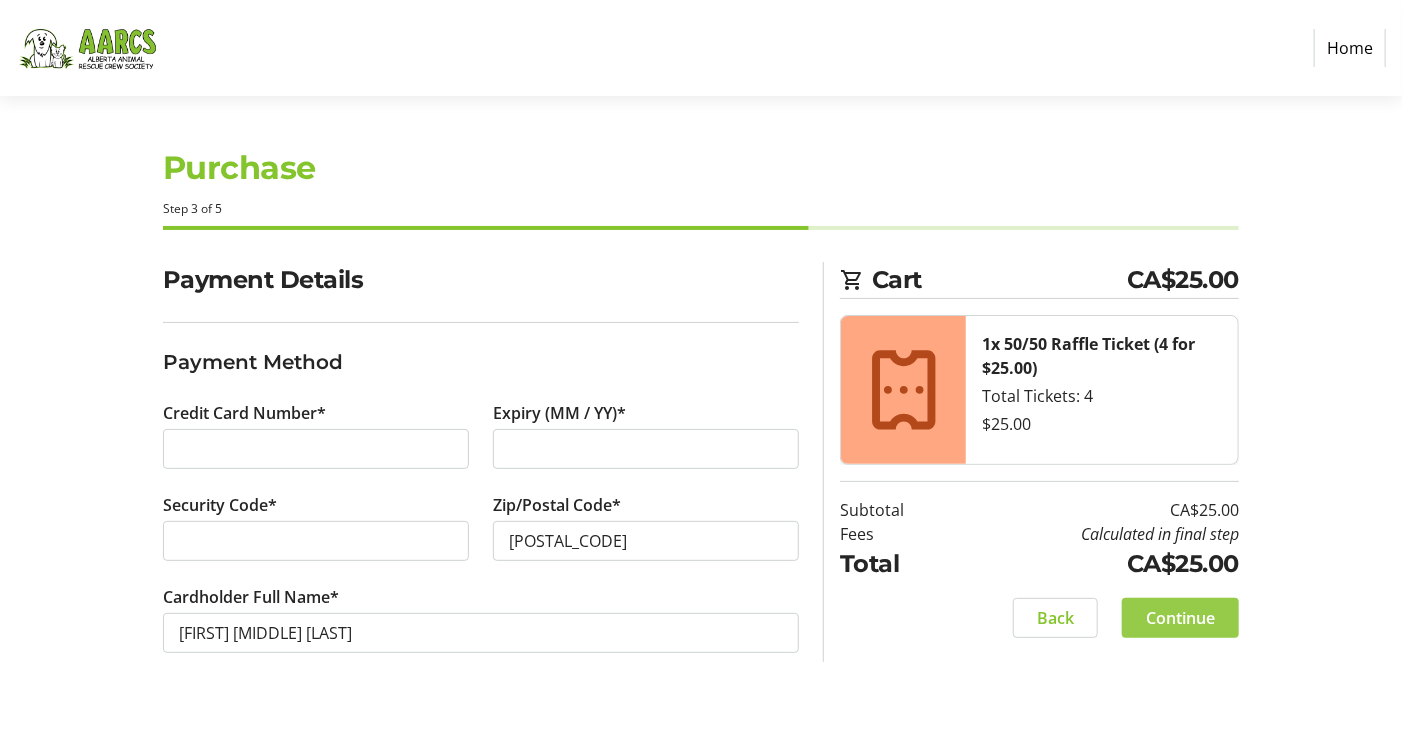 click on "Continue" 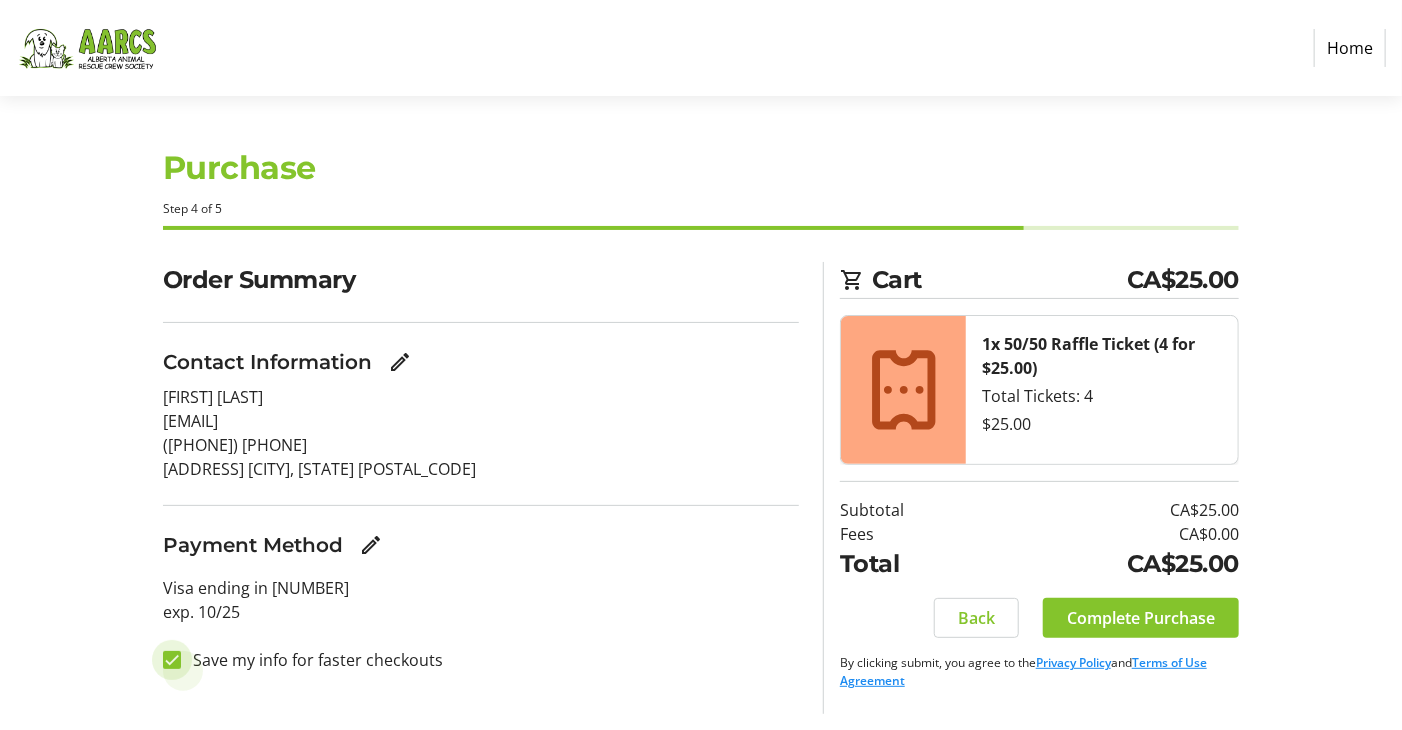 click on "Save my info for faster checkouts" at bounding box center [172, 660] 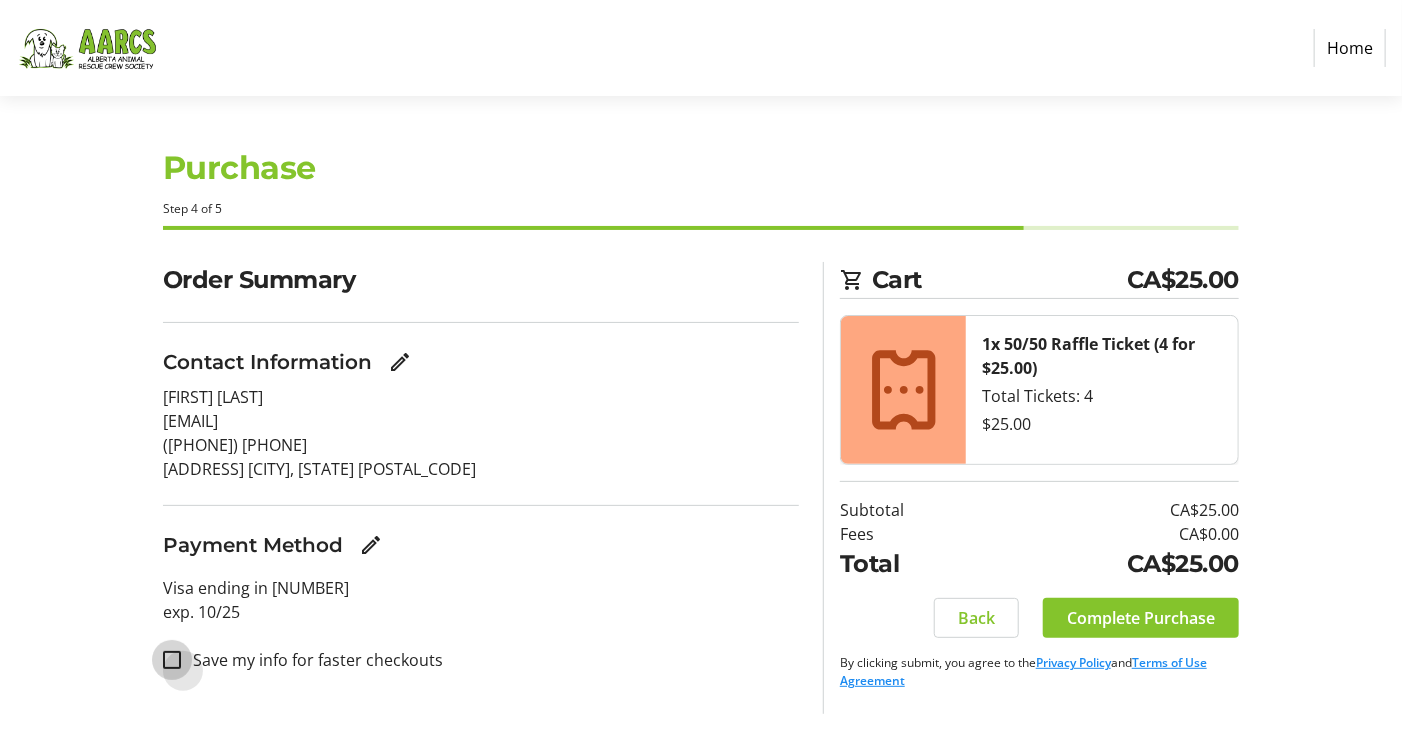 checkbox on "false" 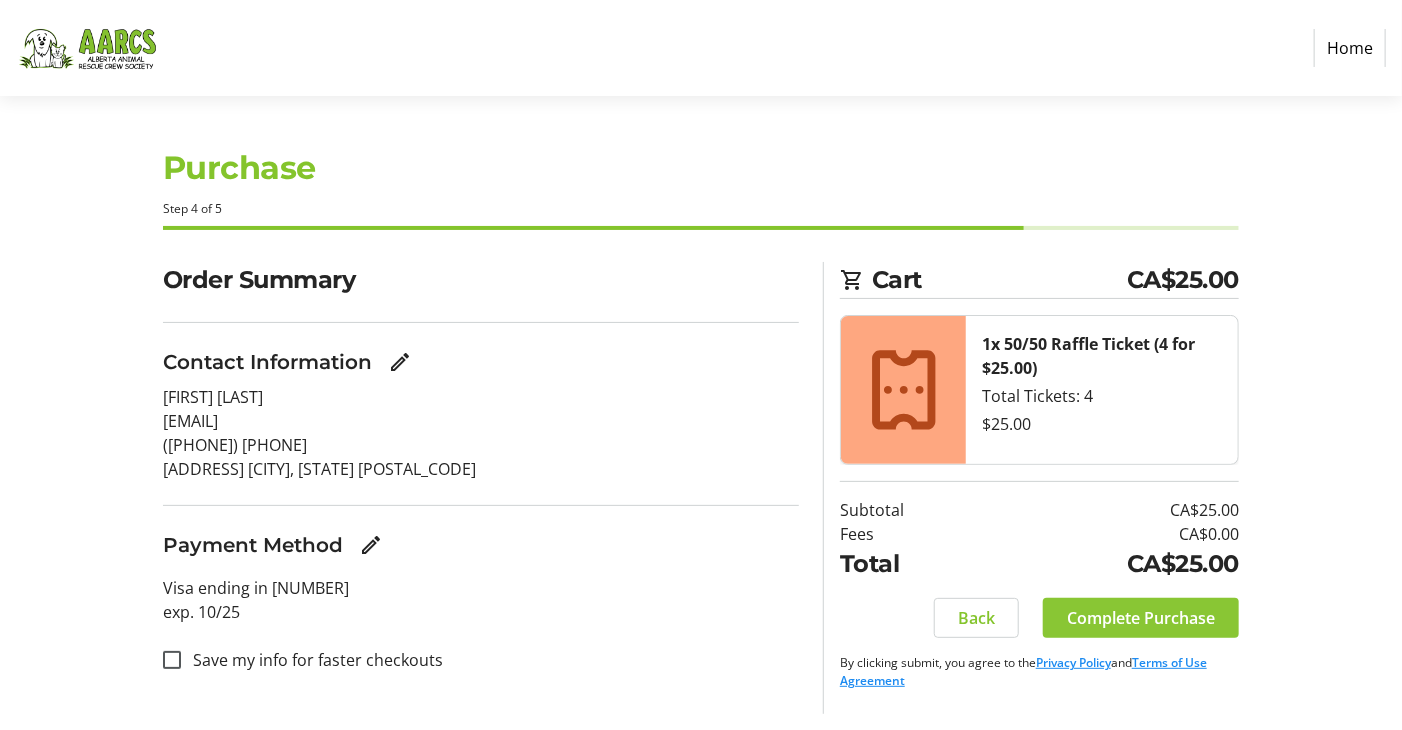 click on "Complete Purchase" 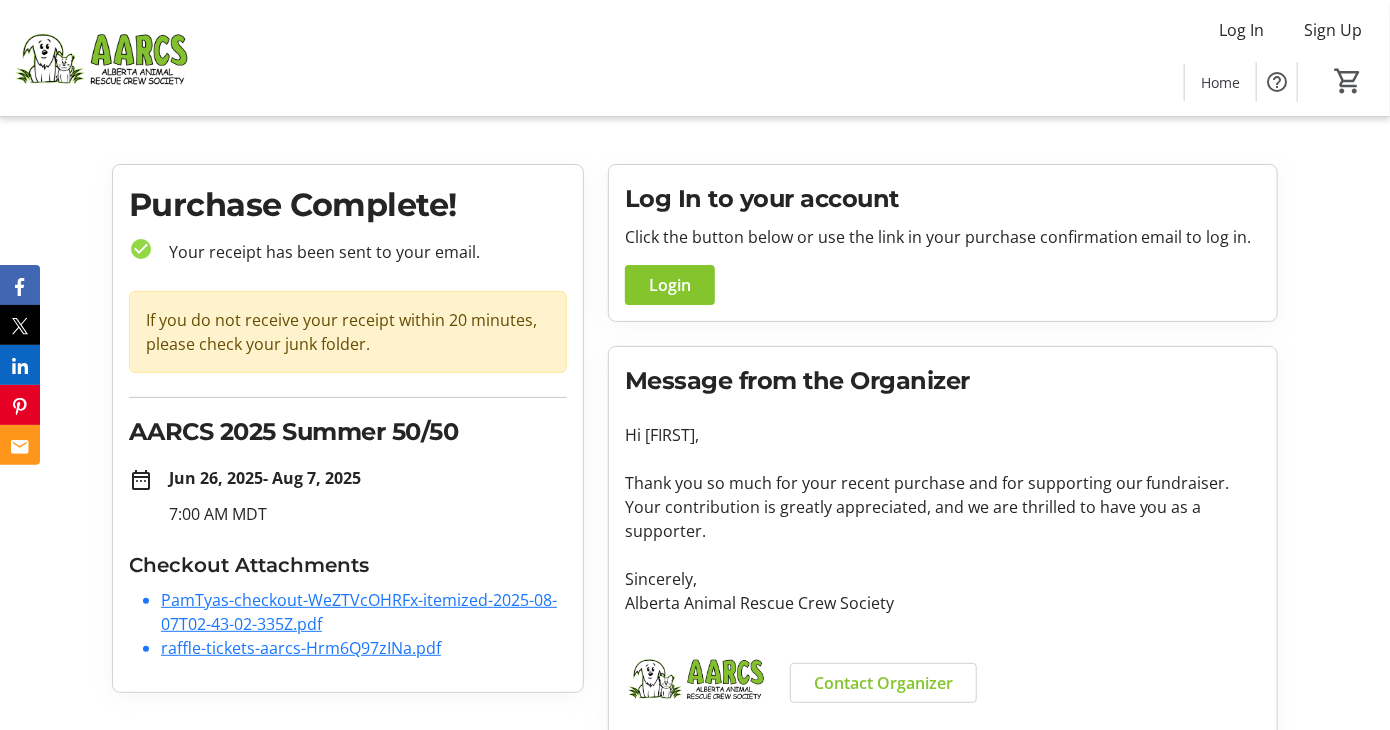 scroll, scrollTop: 23, scrollLeft: 0, axis: vertical 